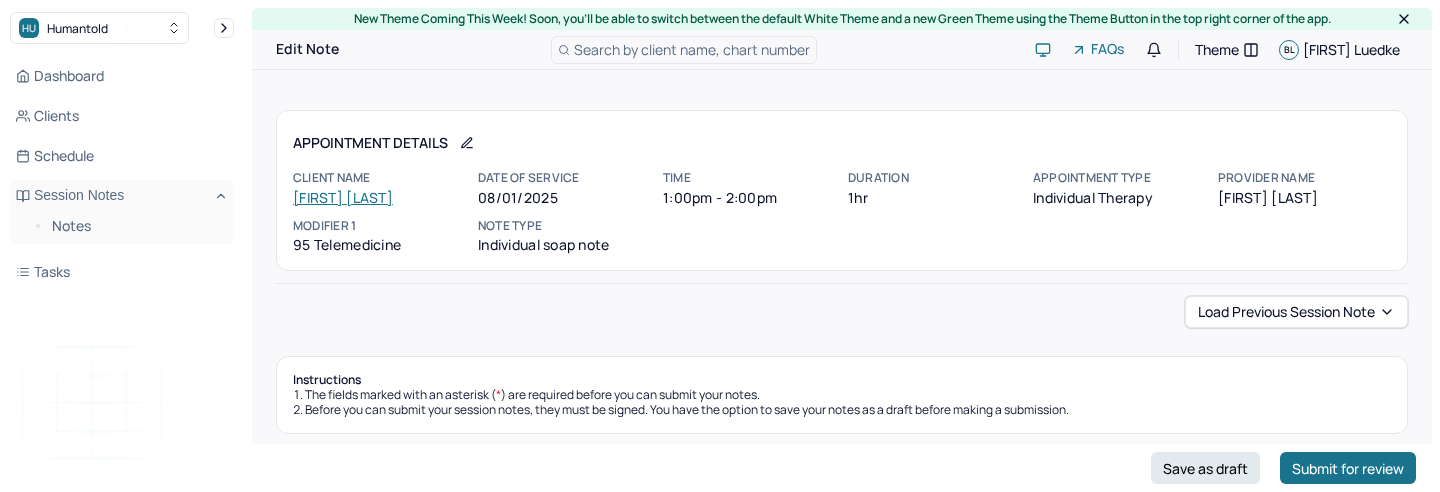 scroll, scrollTop: 180, scrollLeft: 0, axis: vertical 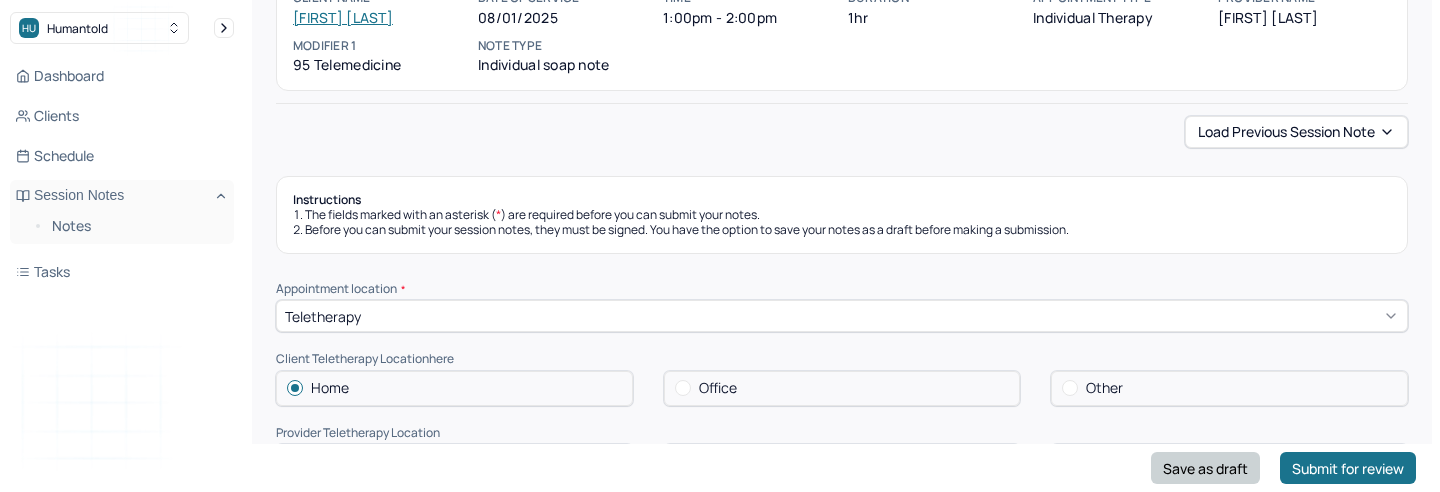 click on "Save as draft" at bounding box center (1205, 468) 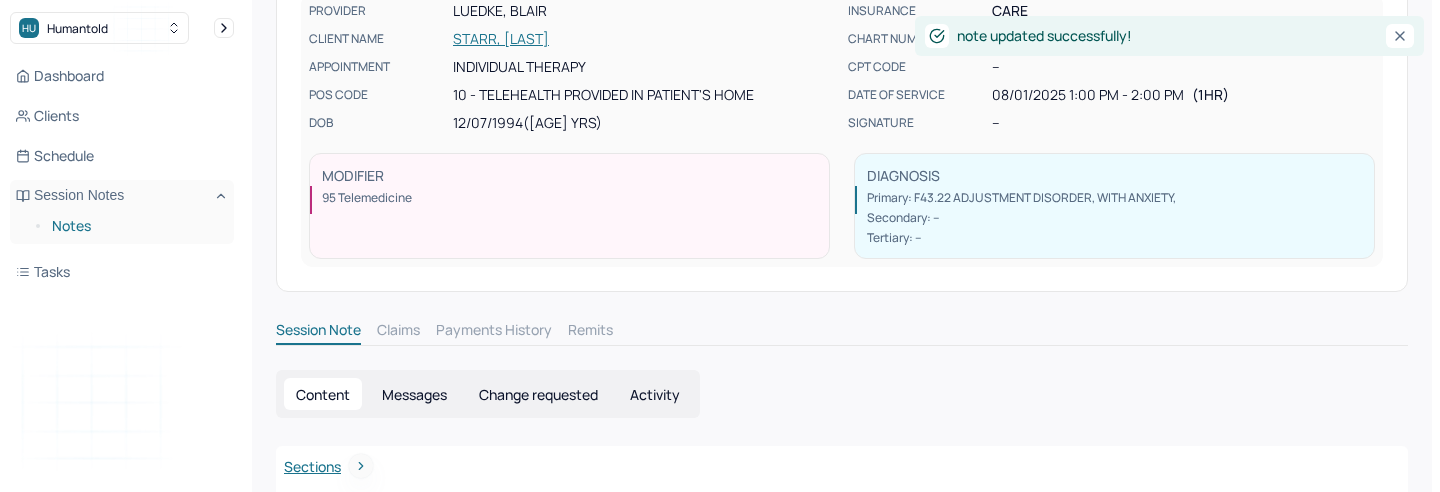 click on "Notes" at bounding box center [135, 226] 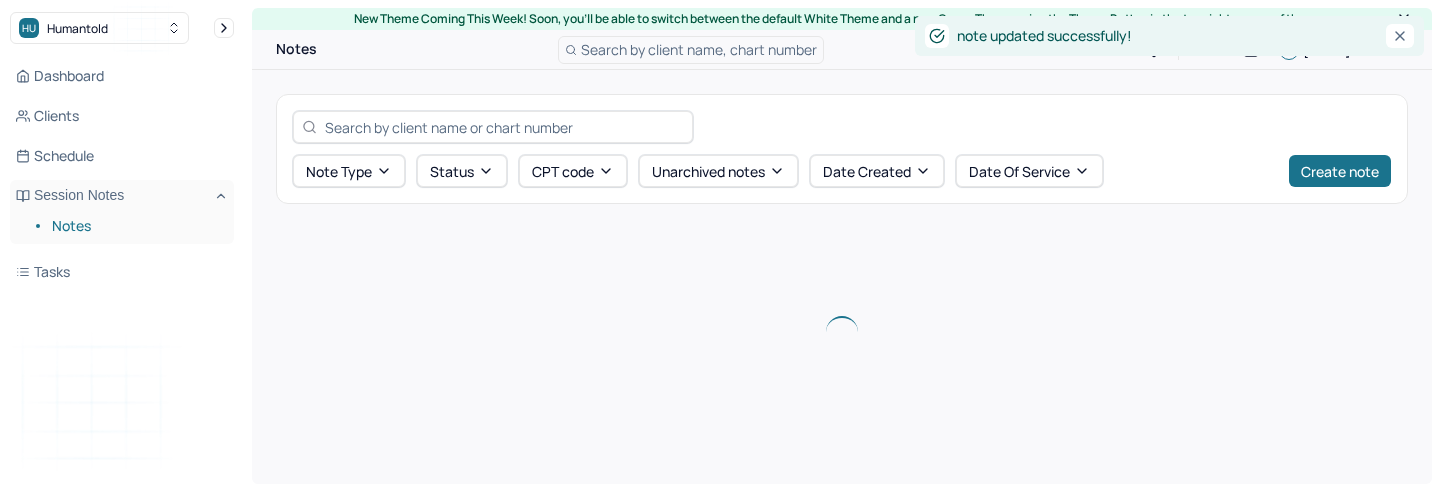 scroll, scrollTop: 0, scrollLeft: 0, axis: both 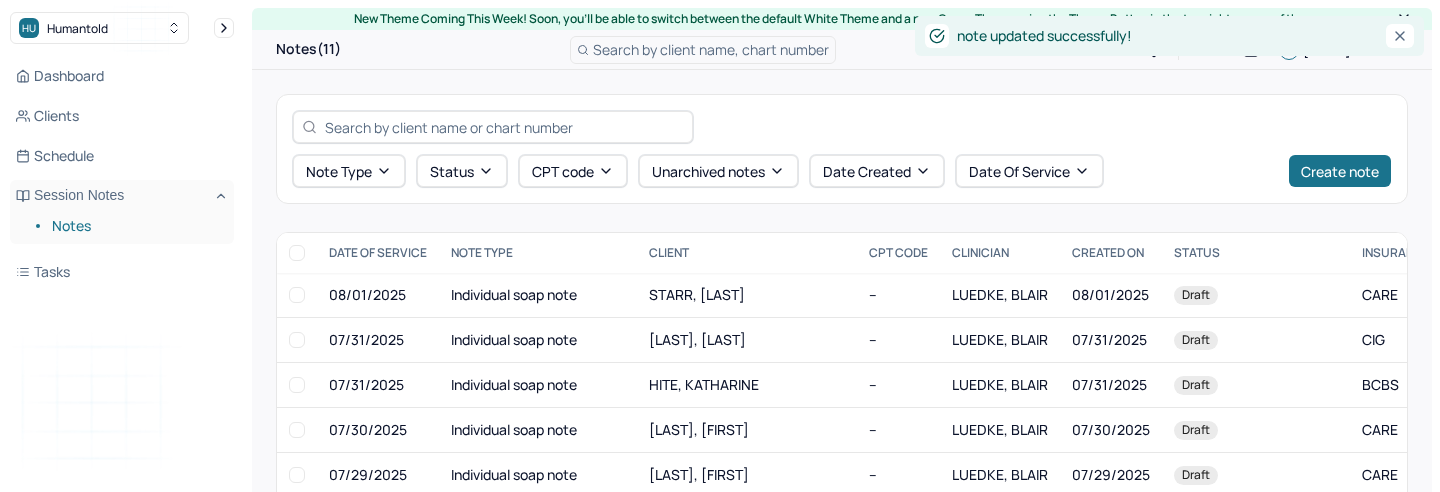 click on "Notes" at bounding box center (135, 226) 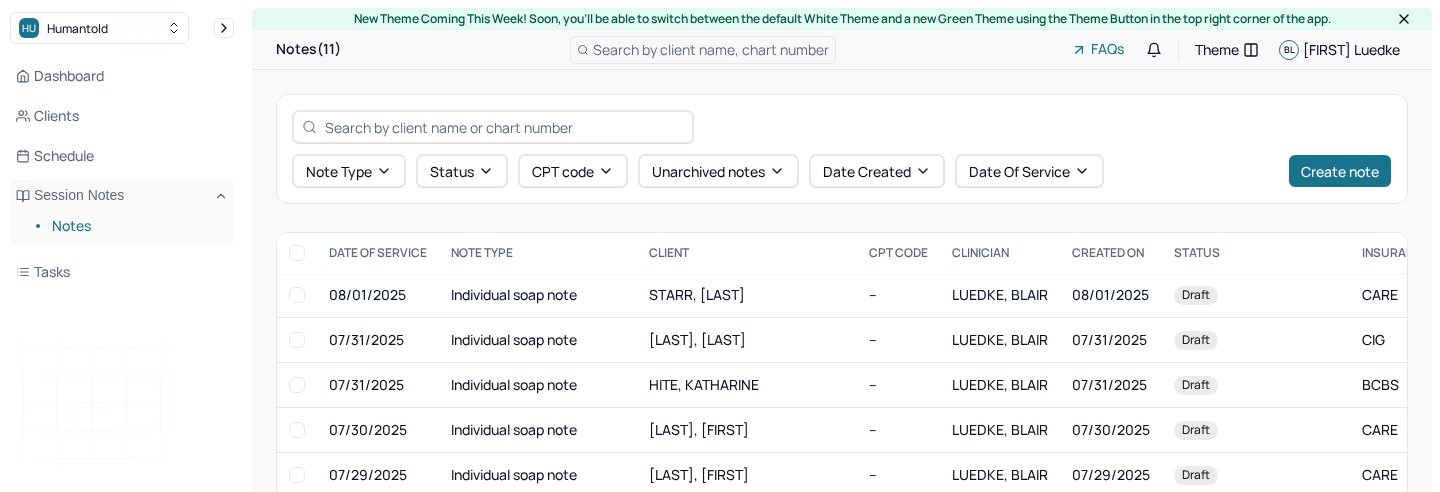 scroll, scrollTop: 165, scrollLeft: 0, axis: vertical 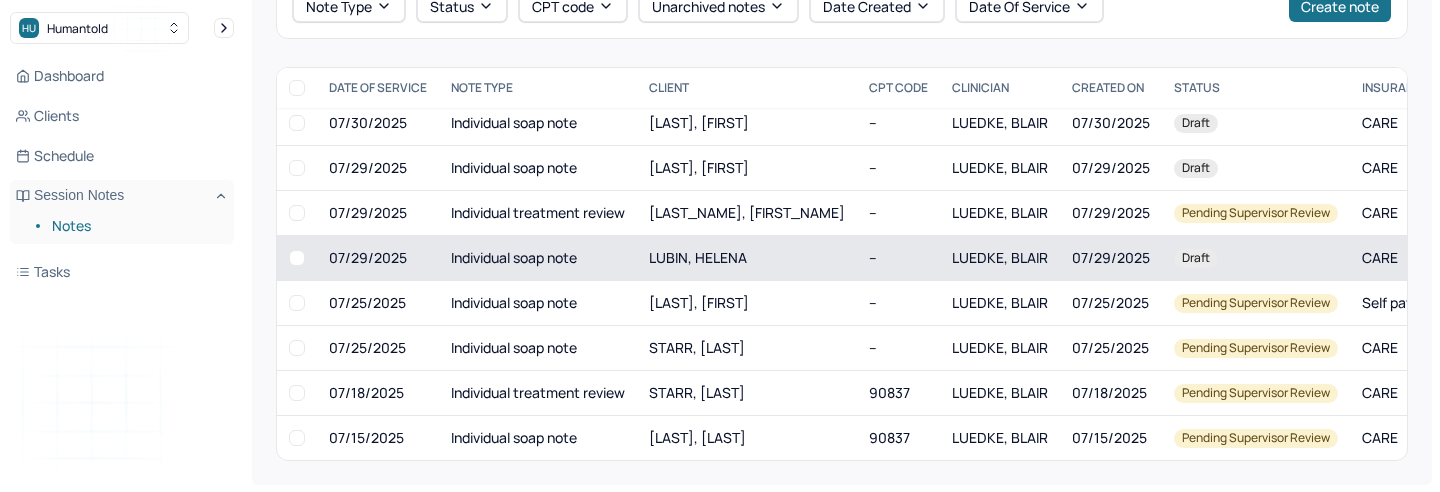 click on "LUBIN, HELENA" at bounding box center [698, 257] 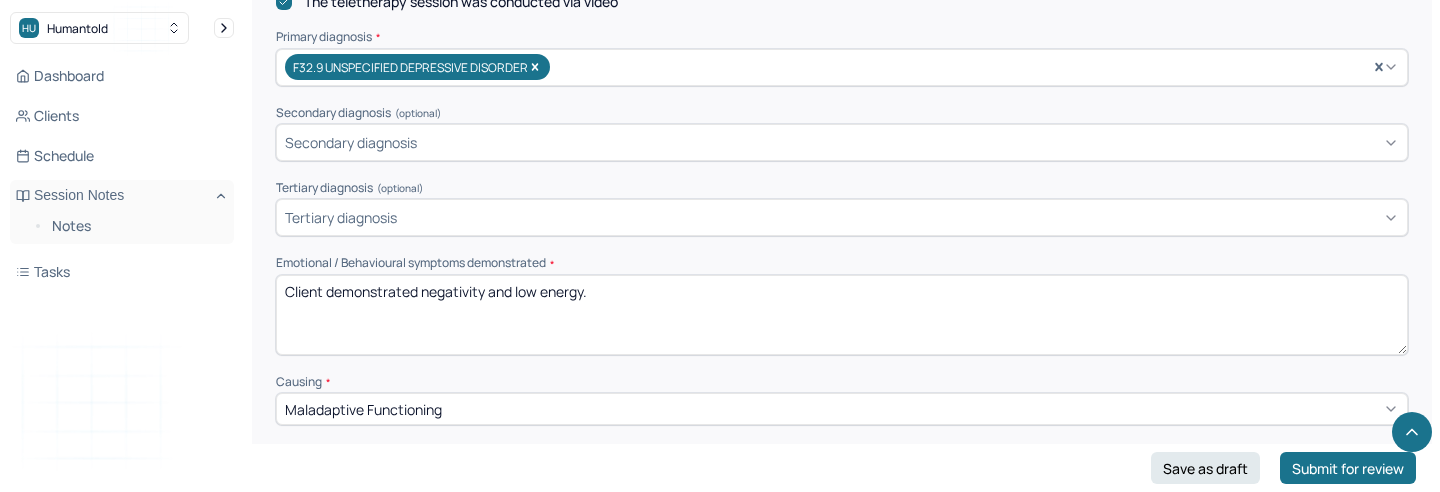scroll, scrollTop: 762, scrollLeft: 0, axis: vertical 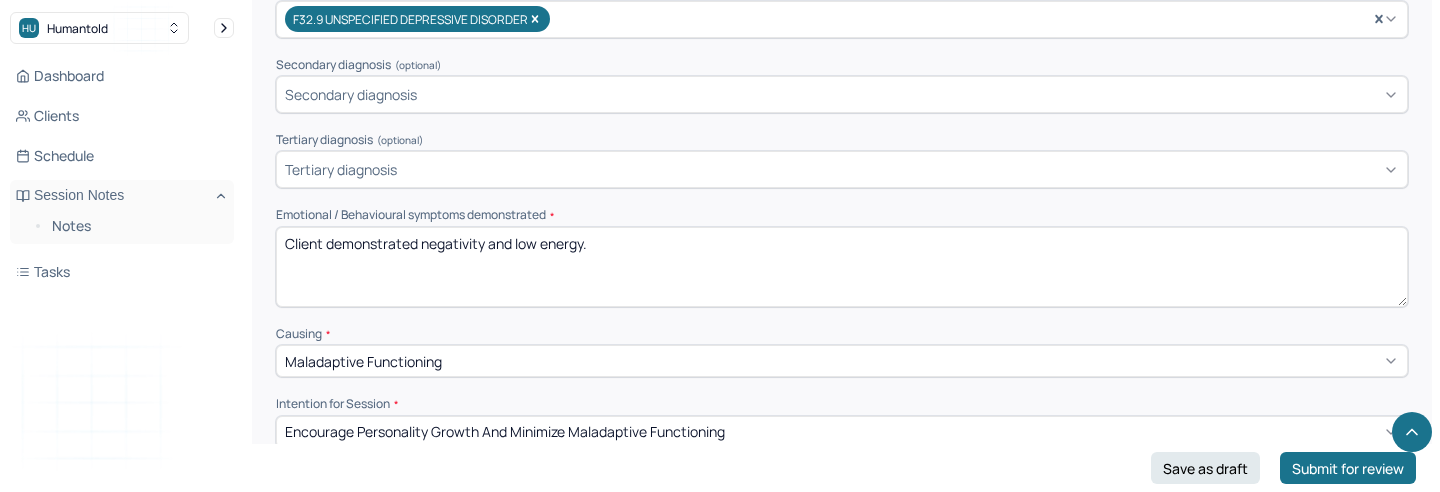 drag, startPoint x: 629, startPoint y: 257, endPoint x: 418, endPoint y: 242, distance: 211.5325 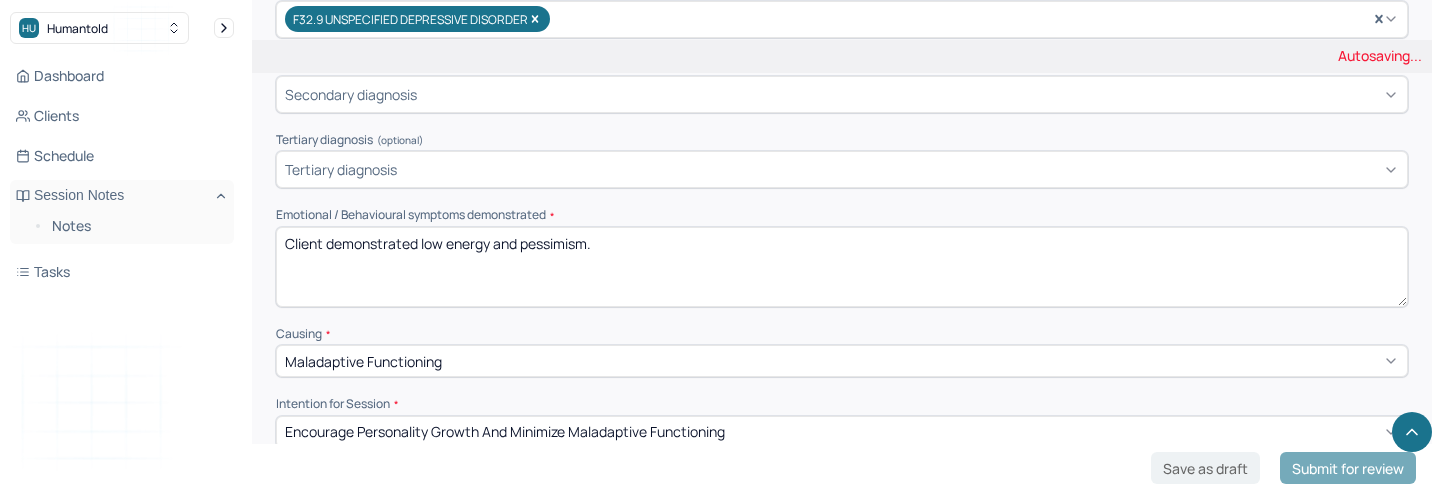 click on "Client demonstrated low energy and pessimis" at bounding box center (842, 267) 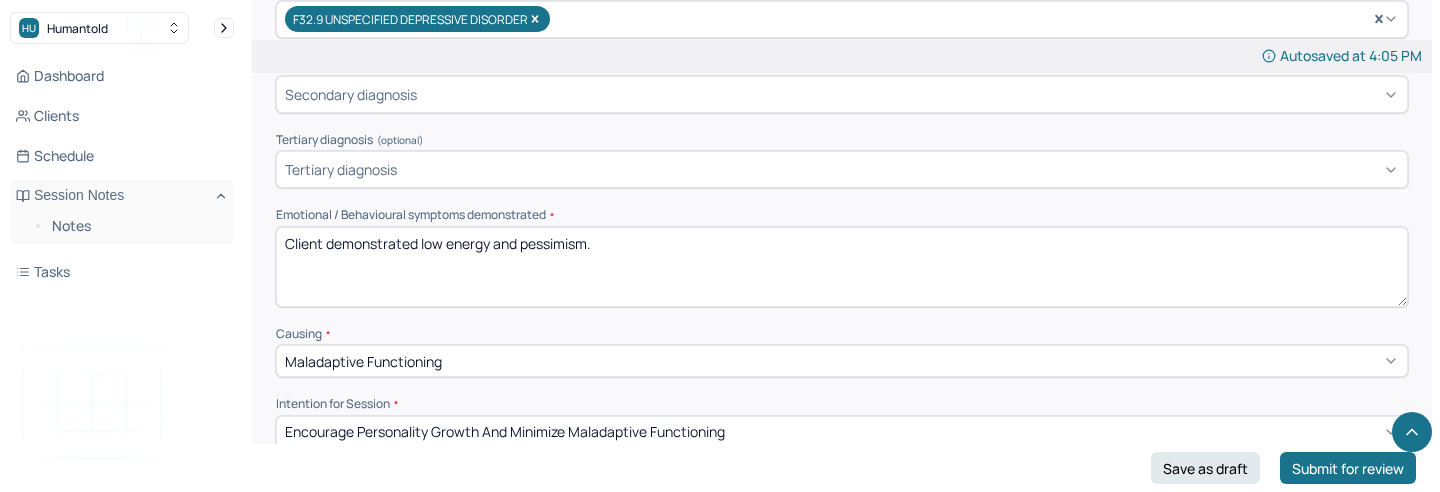 click on "Client demonstrated low energy and pessimism." at bounding box center [842, 267] 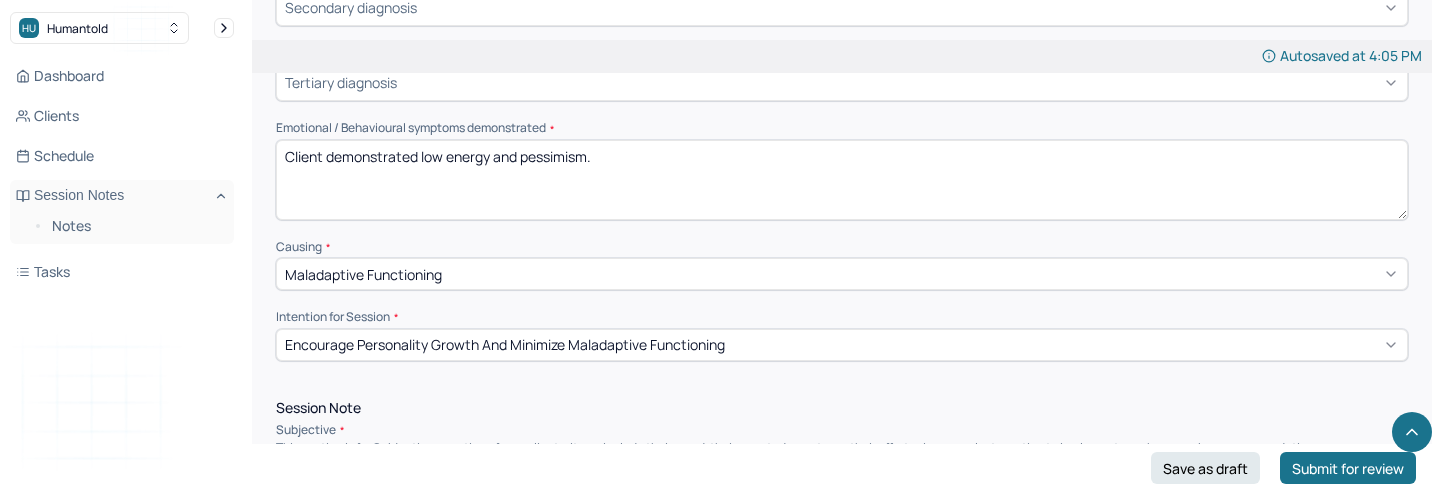 scroll, scrollTop: 821, scrollLeft: 0, axis: vertical 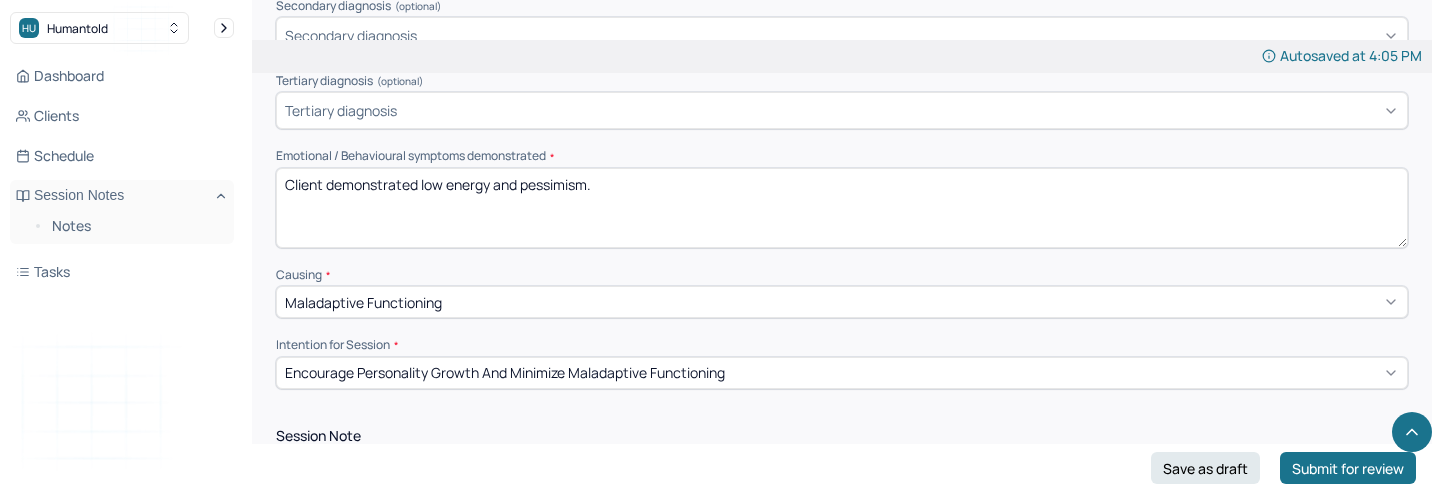 drag, startPoint x: 617, startPoint y: 178, endPoint x: 518, endPoint y: 178, distance: 99 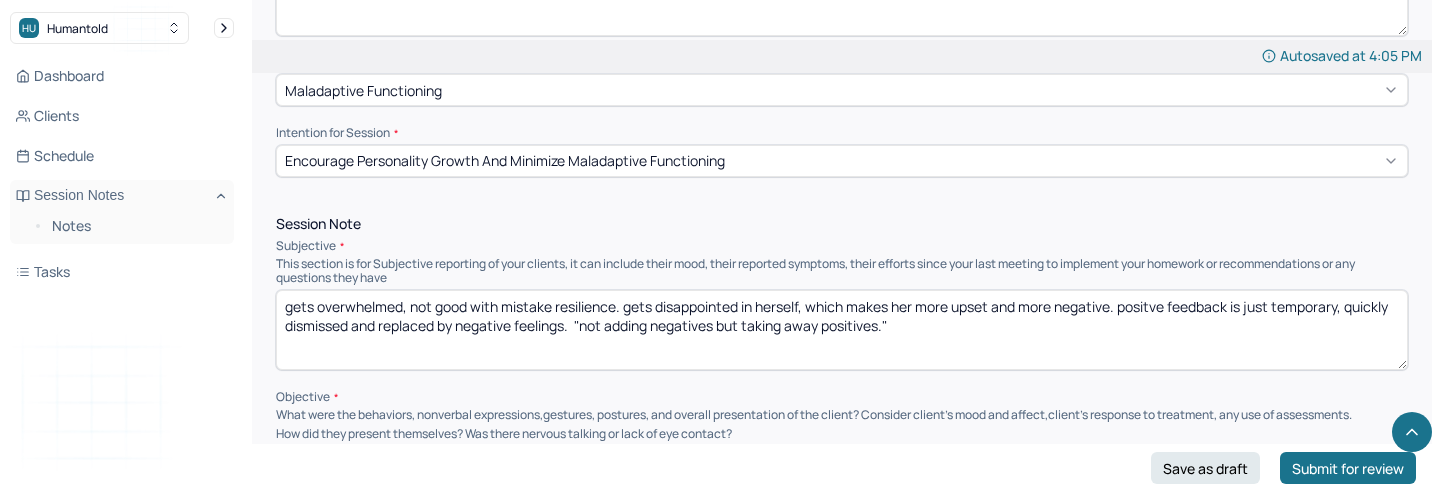 scroll, scrollTop: 1039, scrollLeft: 0, axis: vertical 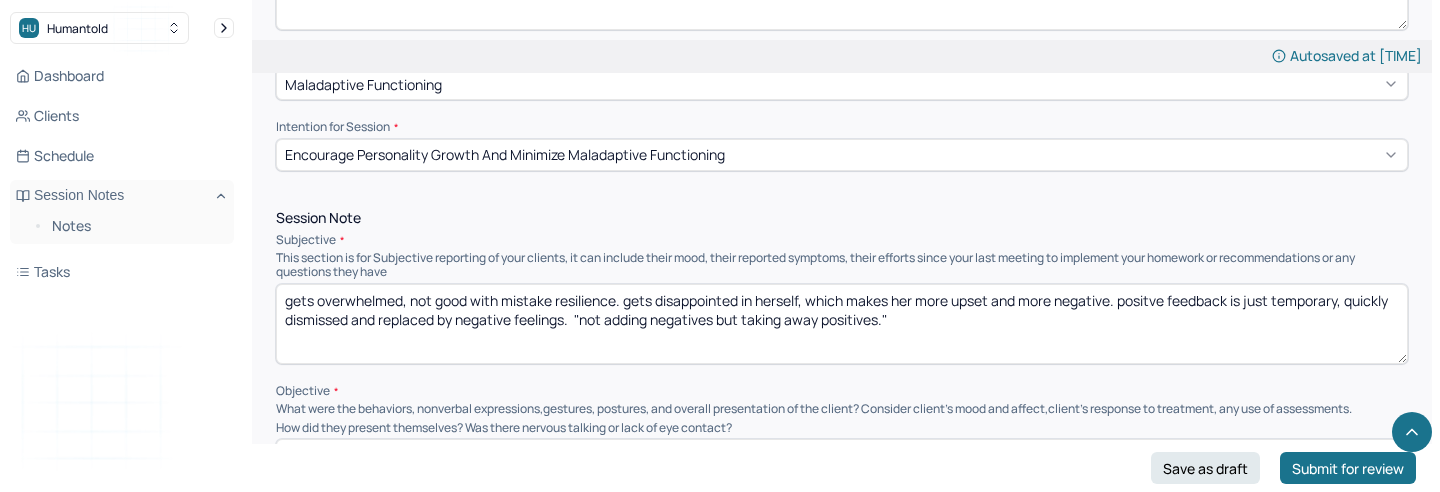 type on "Client demonstrated low energy and criticism." 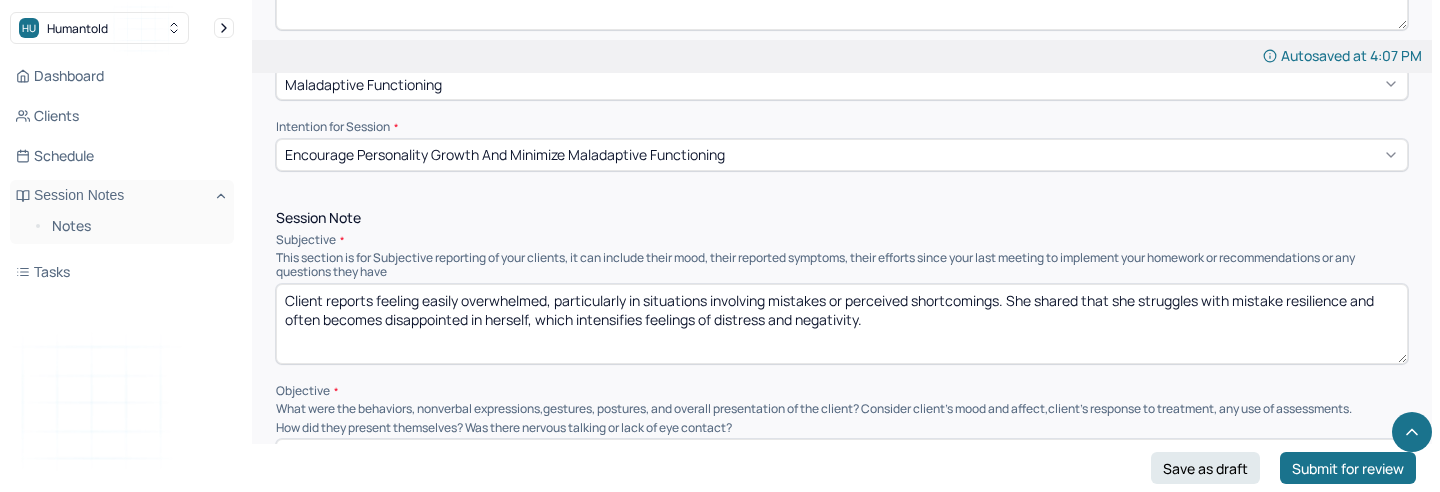drag, startPoint x: 549, startPoint y: 294, endPoint x: 621, endPoint y: 295, distance: 72.00694 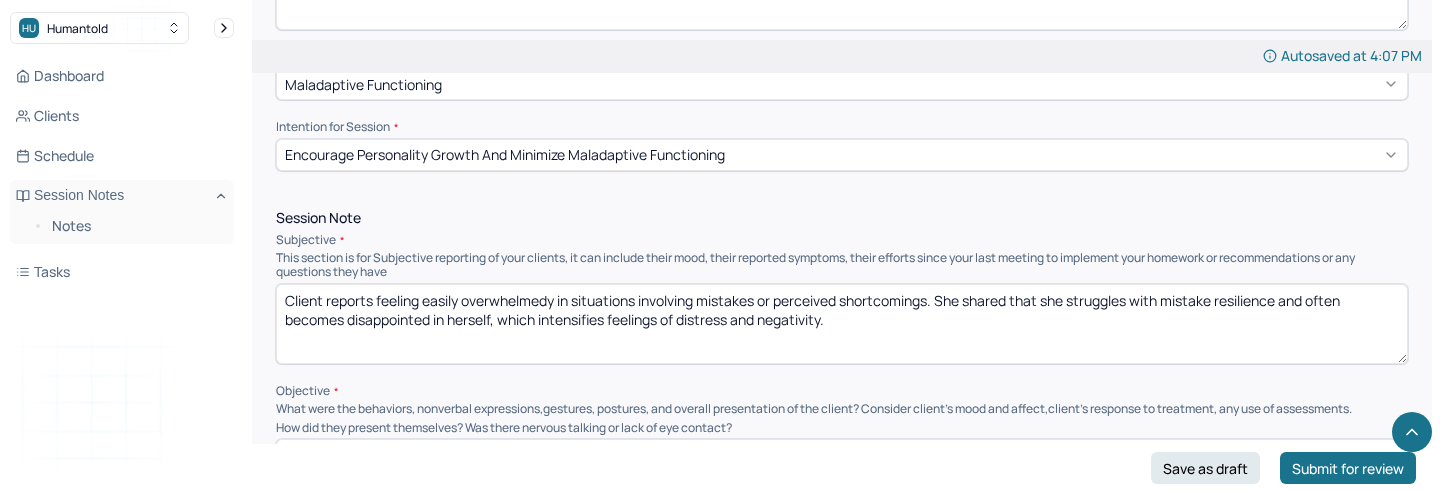 drag, startPoint x: 698, startPoint y: 291, endPoint x: 548, endPoint y: 295, distance: 150.05333 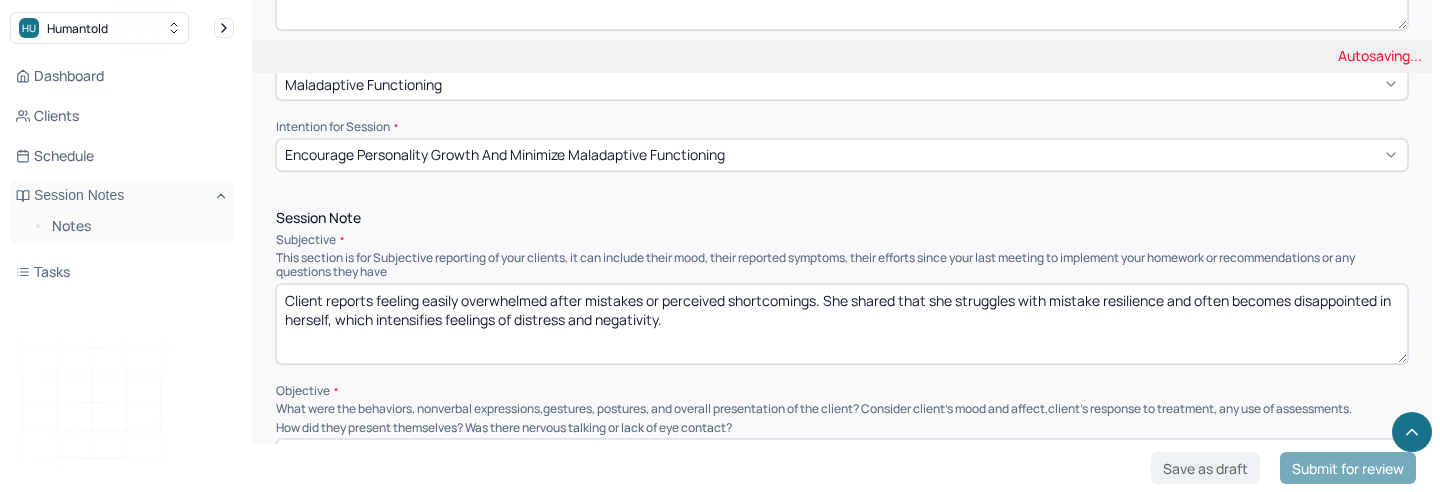 click on "Client reports feeling easily overwhelmed  mistakes or perceived shortcomings. She shared that she struggles with mistake resilience and often becomes disappointed in herself, which intensifies feelings of distress and negativity." at bounding box center [842, 324] 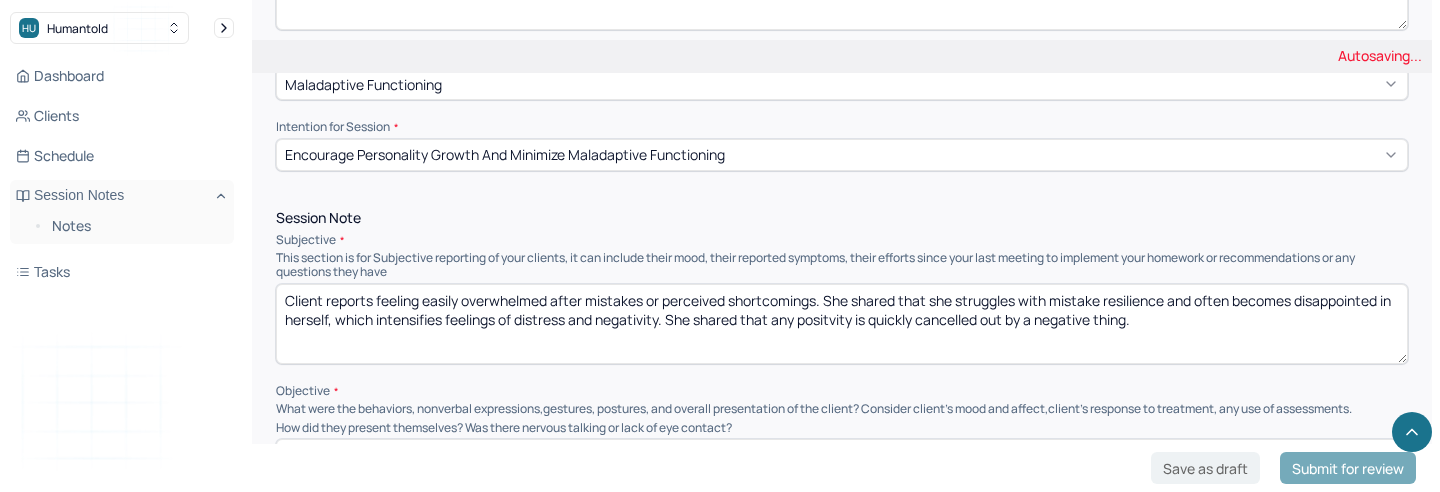 click on "Client reports feeling easily overwhelmed after mistakes or perceived shortcomings. She shared that she struggles with mistake resilience and often becomes disappointed in herself, which intensifies feelings of distress and negativity." at bounding box center (842, 324) 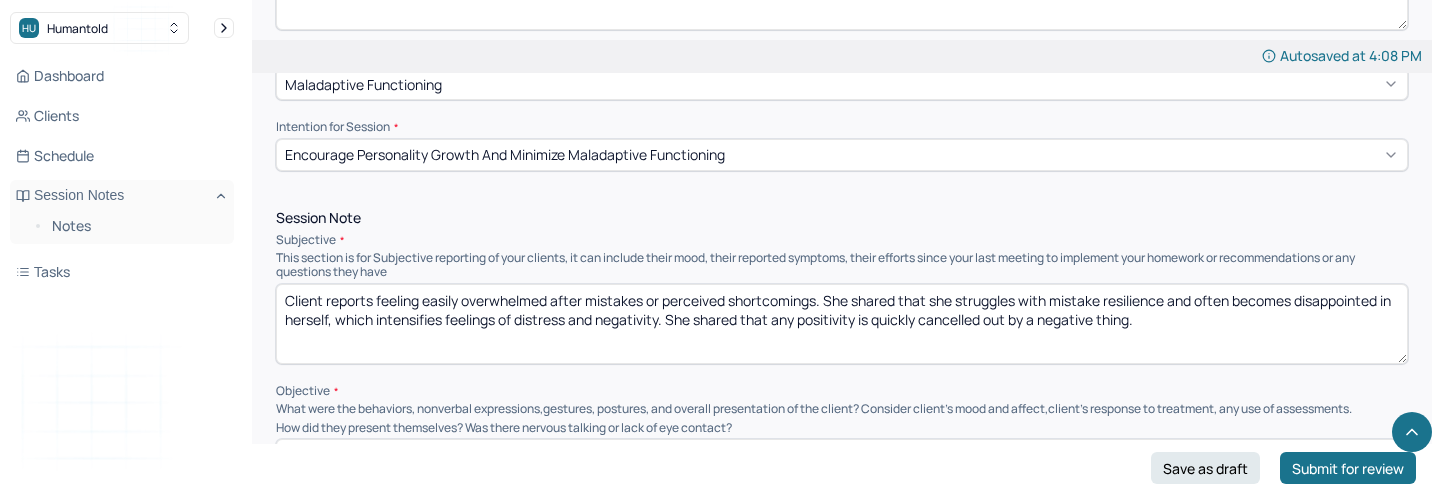 click on "Client reports feeling easily overwhelmed after mistakes or perceived shortcomings. She shared that she struggles with mistake resilience and often becomes disappointed in herself, which intensifies feelings of distress and negativity. She shared that any positvity is quickly cancelled out by a negative thing." at bounding box center [842, 324] 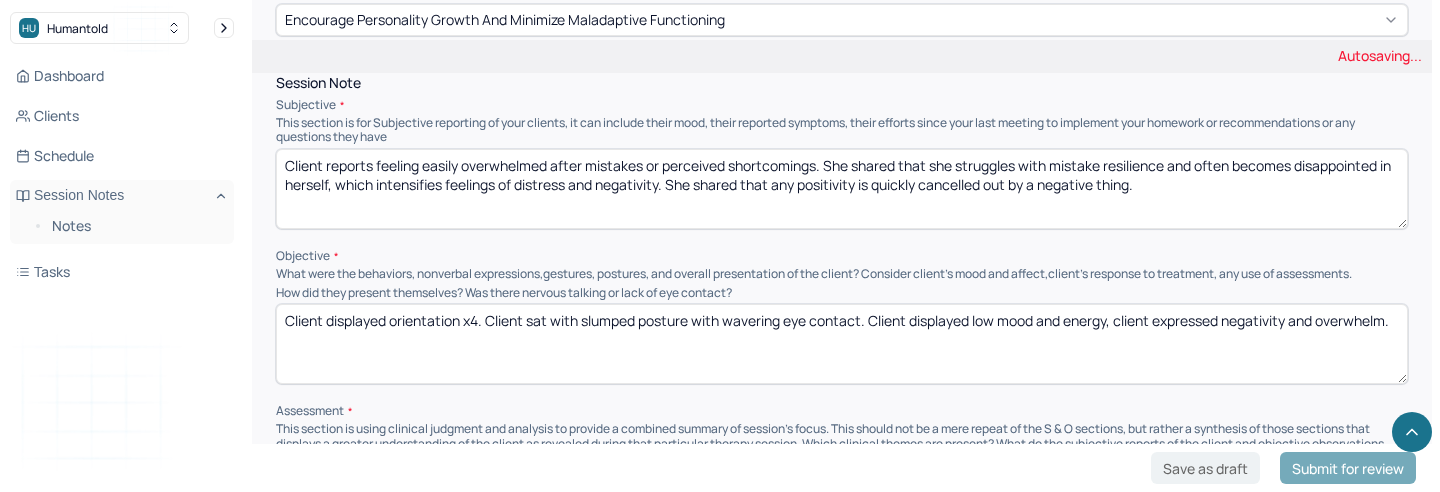 scroll, scrollTop: 1205, scrollLeft: 0, axis: vertical 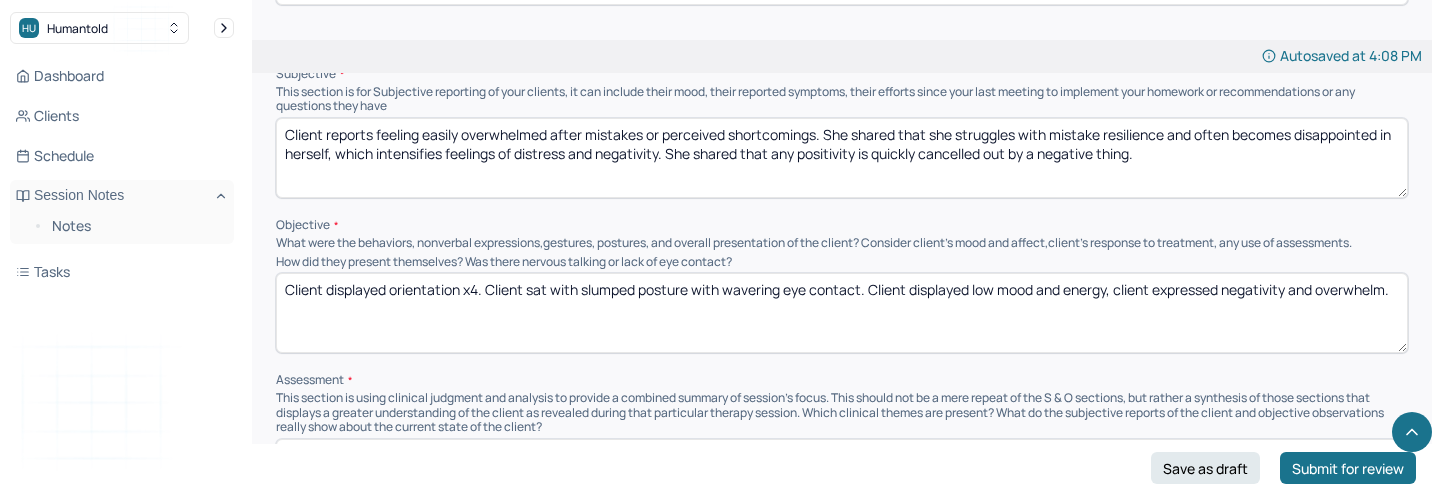 type on "Client reports feeling easily overwhelmed after mistakes or perceived shortcomings. She shared that she struggles with mistake resilience and often becomes disappointed in herself, which intensifies feelings of distress and negativity. She shared that any positivity is quickly cancelled out by a negative thing." 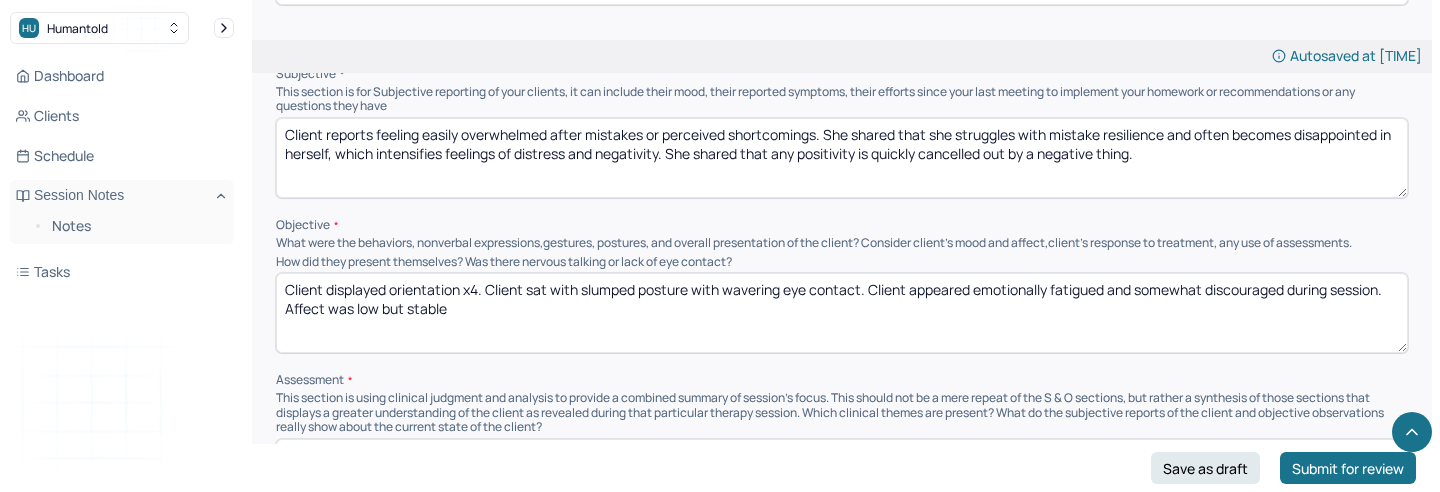 click on "Client displayed orientation x4. Client sat with slumped posture with wavering eye contact. Client appeared emotionally fatigued and somewhat discouraged during session. Affect was low but stable" at bounding box center (842, 313) 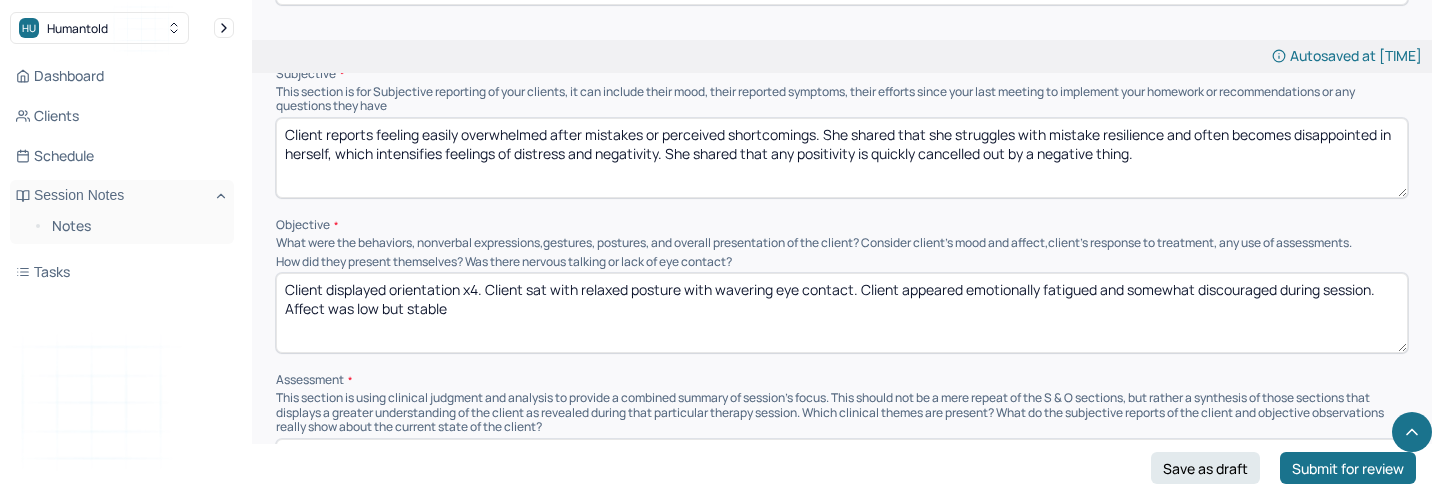 drag, startPoint x: 717, startPoint y: 283, endPoint x: 855, endPoint y: 277, distance: 138.13037 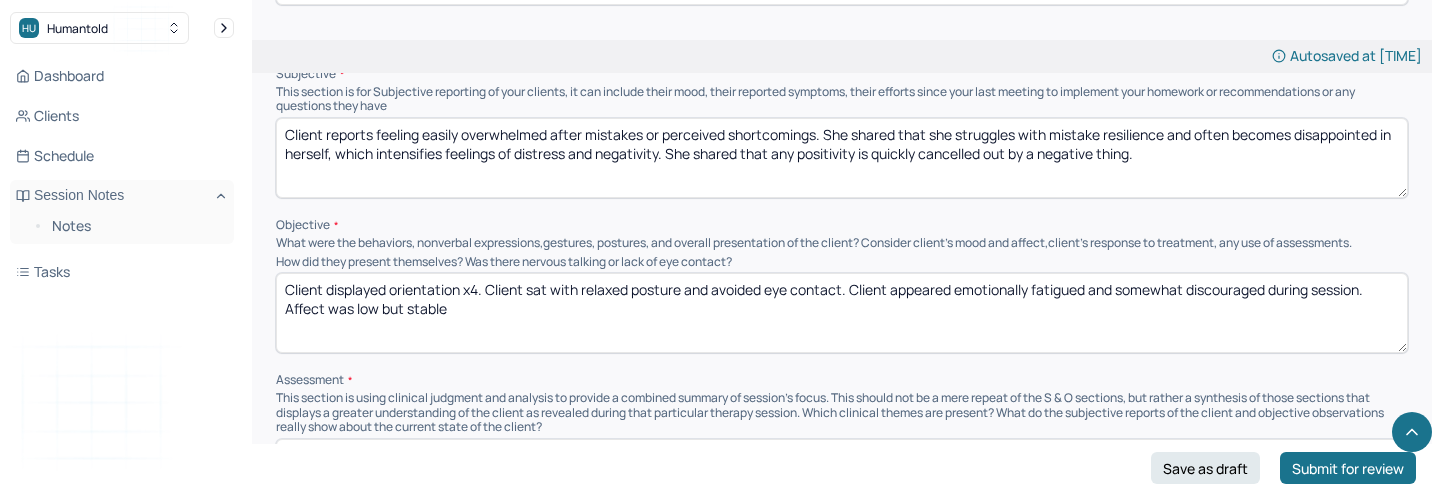 click on "Client displayed orientation x4. Client sat with relaxed posture and avoided eye contact. Client appeared emotionally fatigued and somewhat discouraged during session. Affect was low but stable" at bounding box center (842, 313) 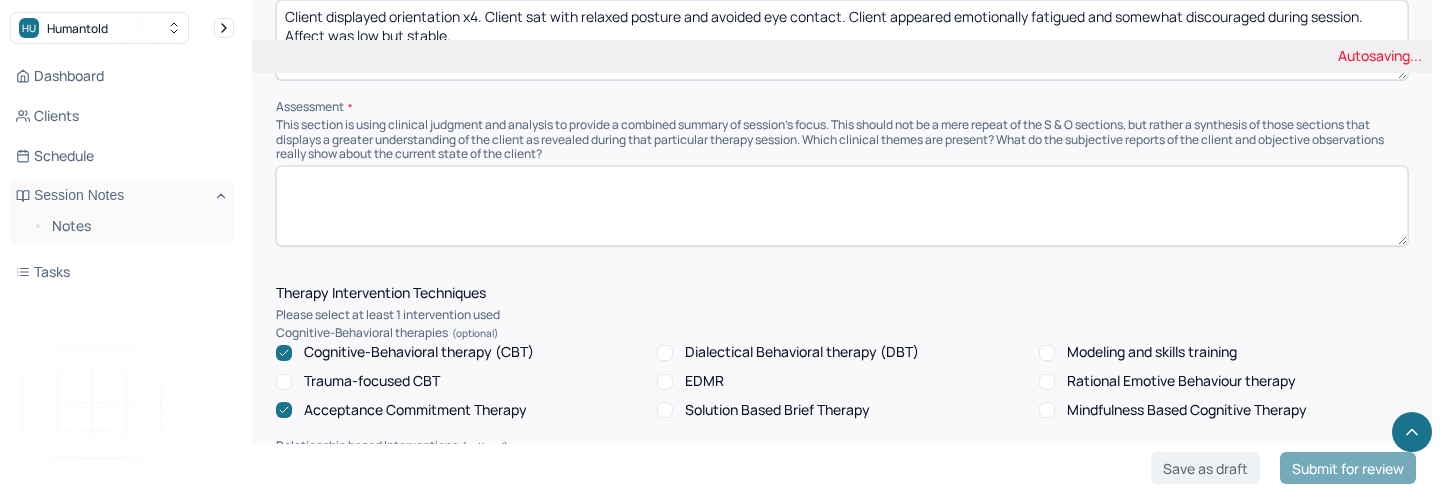 scroll, scrollTop: 1482, scrollLeft: 0, axis: vertical 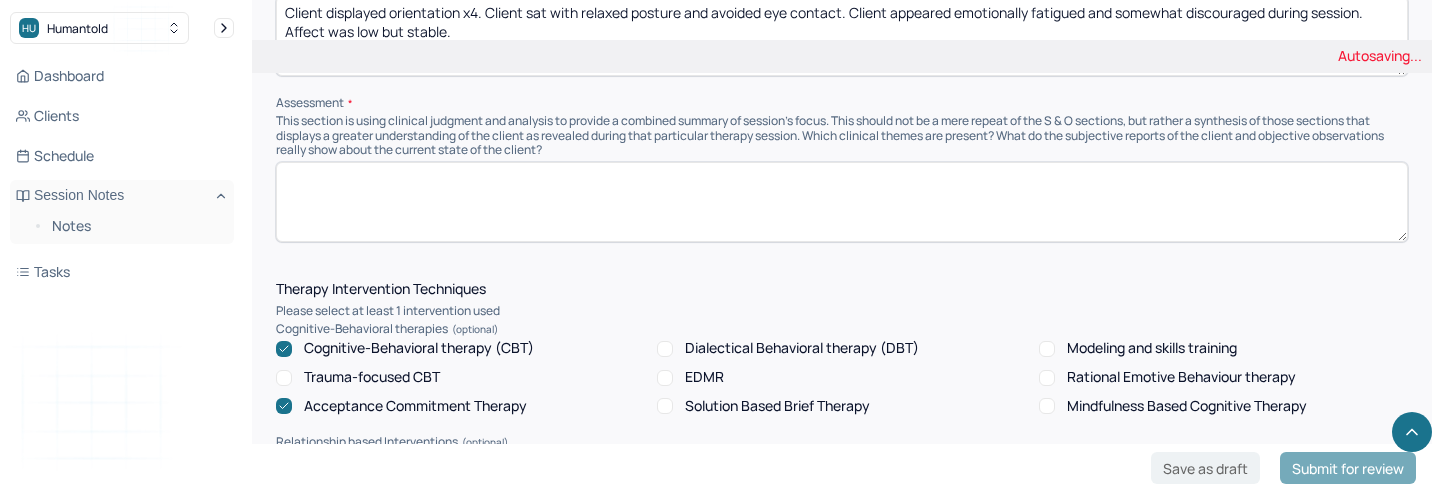 type on "Client displayed orientation x4. Client sat with relaxed posture and avoided eye contact. Client appeared emotionally fatigued and somewhat discouraged during session. Affect was low but stable." 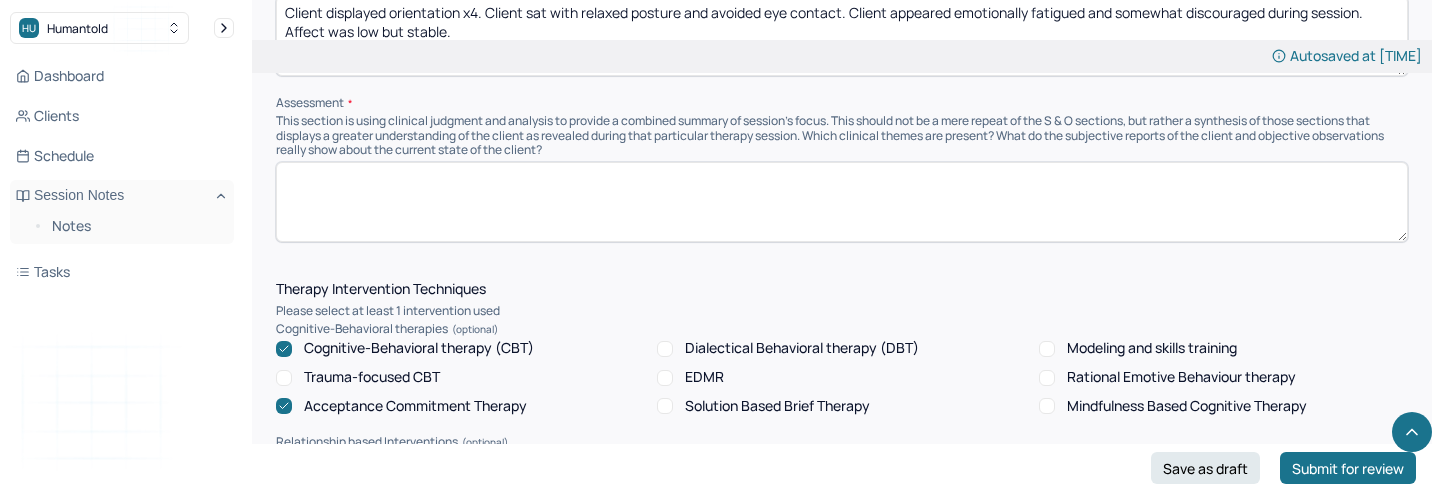 paste on "Client is presenting with cognitive and emotional patterns consistent with low self-esteem, perfectionistic tendencies, and difficulty with emotional regulation following perceived failures." 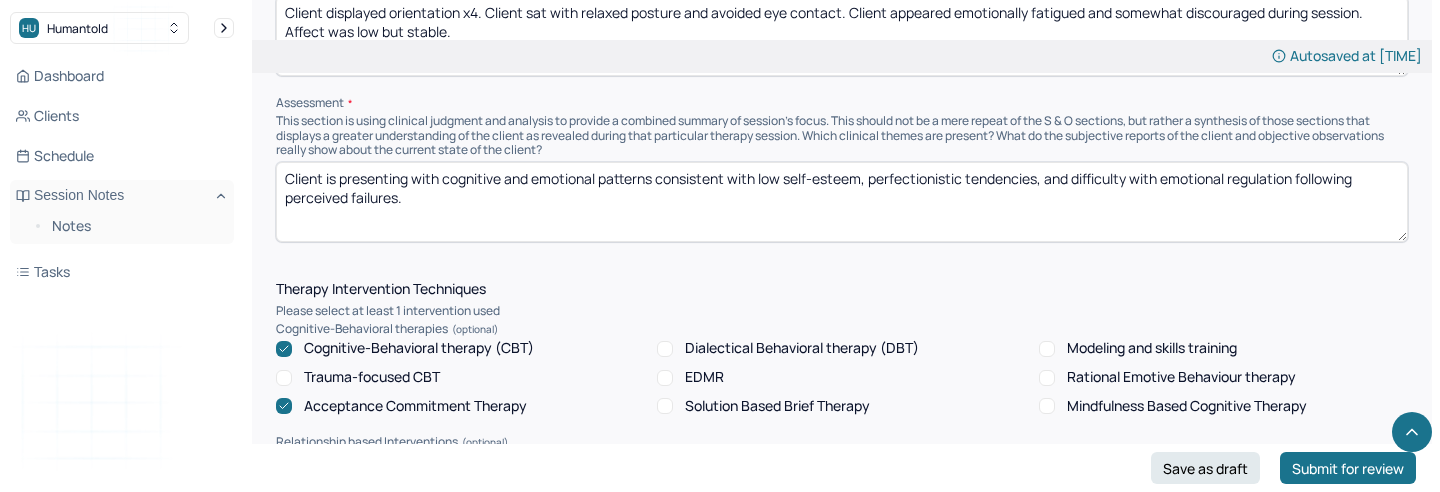 drag, startPoint x: 444, startPoint y: 173, endPoint x: 753, endPoint y: 177, distance: 309.02588 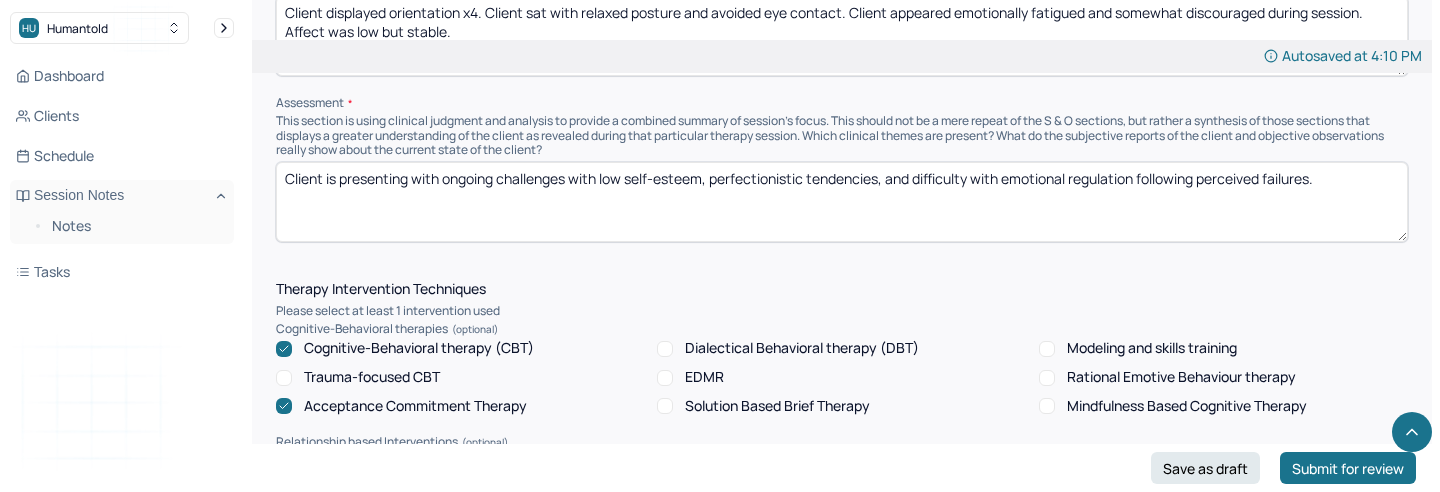 click on "Client is presenting with ongoing challenges with low self-esteem, perfectionistic tendencies, and difficulty with emotional regulation following perceived failures." at bounding box center [842, 202] 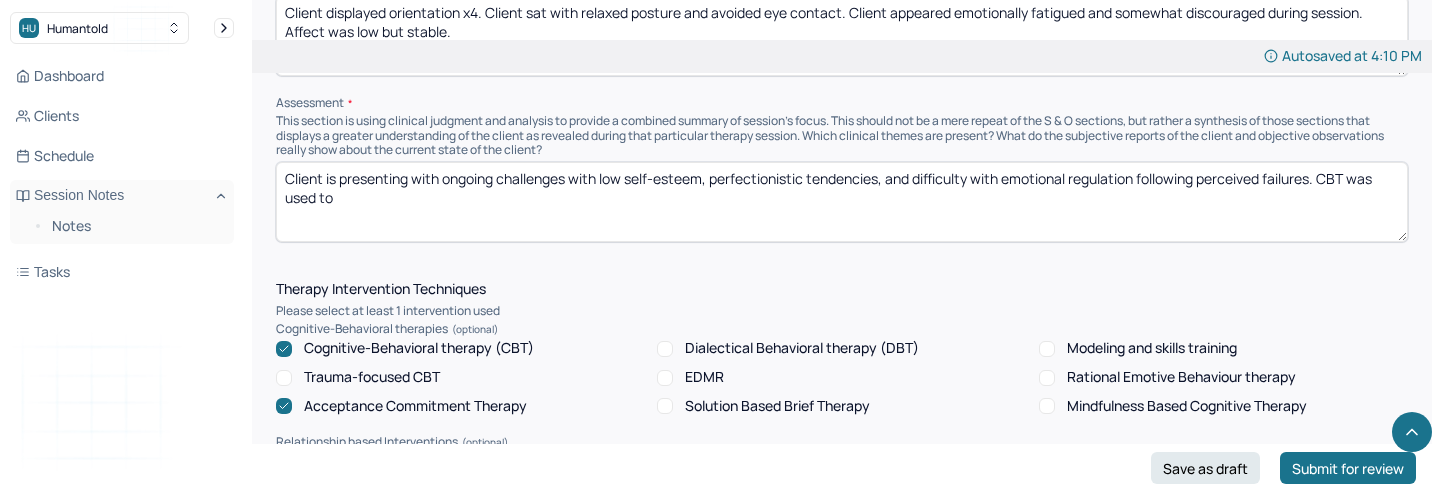 paste on "Introduce cognitive restructuring techniques to address negative self-talk and cognitive distortions (e.g., discounting the positive)" 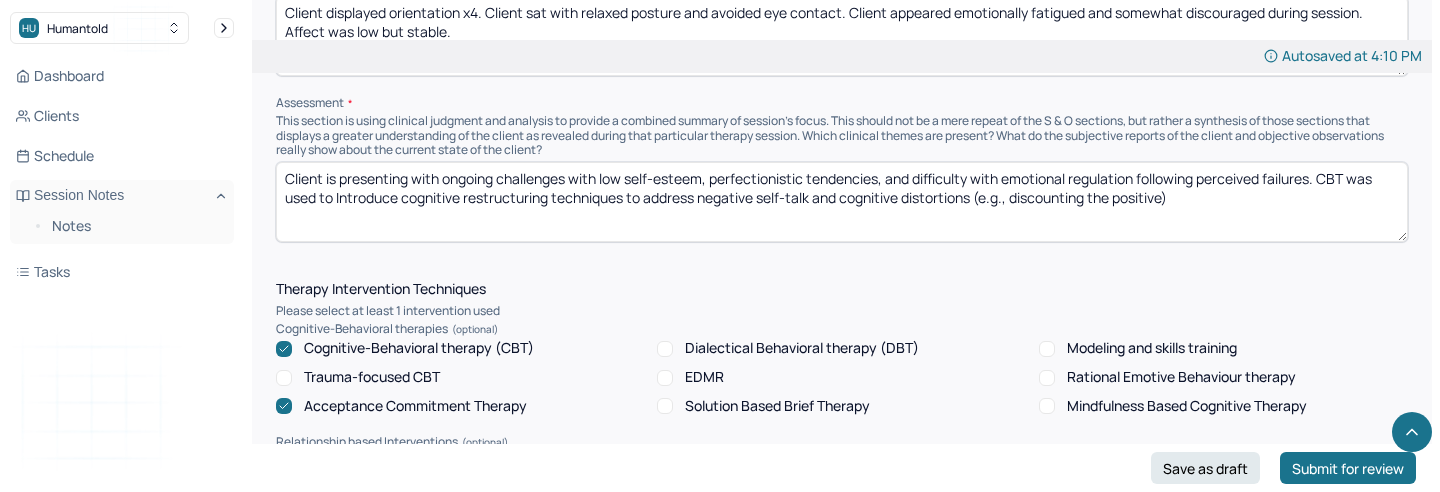 click on "Client is presenting with ongoing challenges with low self-esteem, perfectionistic tendencies, and difficulty with emotional regulation following perceived failures. CBT was used to Introduce cognitive restructuring techniques to address negative self-talk and cognitive distortions (e.g., discounting the positive)" at bounding box center (842, 202) 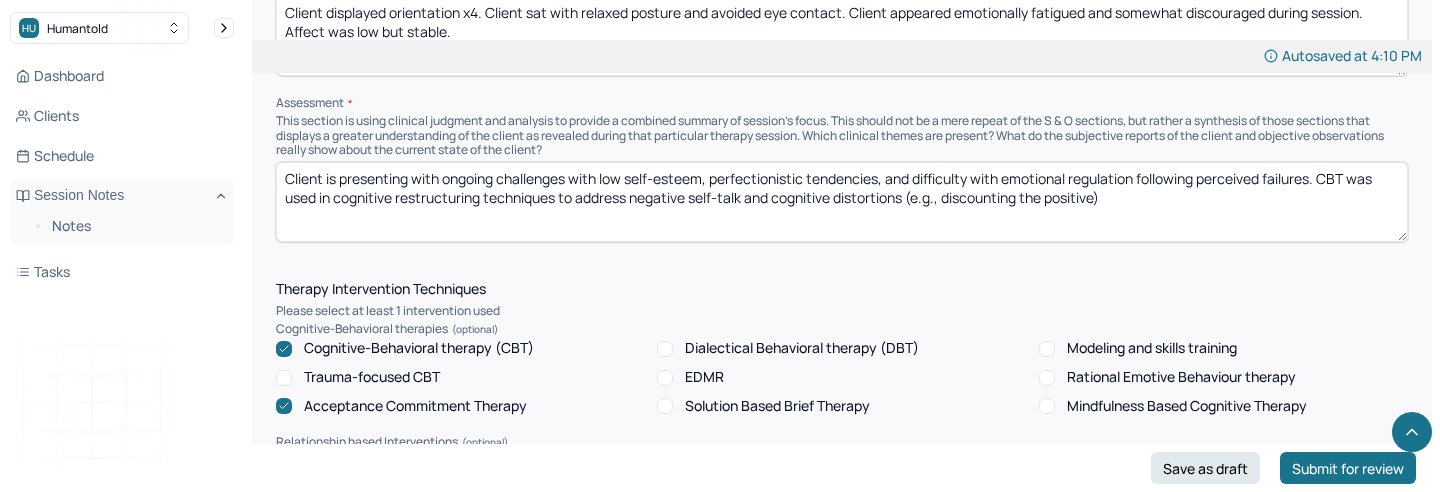click on "Client is presenting with ongoing challenges with low self-esteem, perfectionistic tendencies, and difficulty with emotional regulation following perceived failures. CBT was used in cognitive restructuring techniques to address negative self-talk and cognitive distortions (e.g., discounting the positive)" at bounding box center (842, 202) 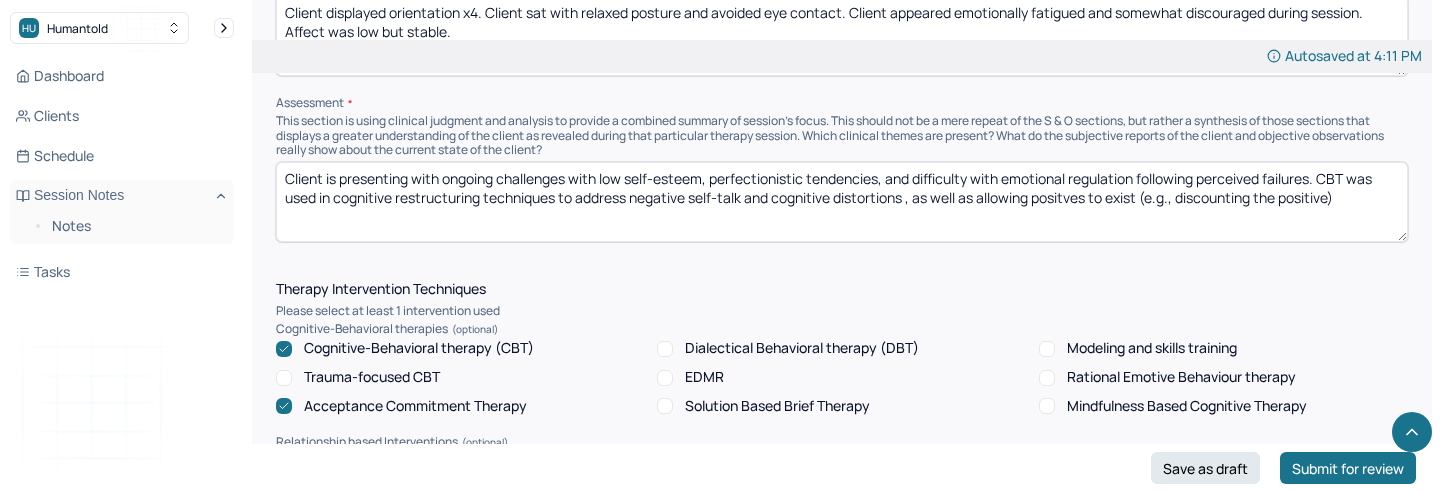 click on "Client is presenting with ongoing challenges with low self-esteem, perfectionistic tendencies, and difficulty with emotional regulation following perceived failures. CBT was used in cognitive restructuring techniques to address negative self-talk and cognitive distortions , as well as allowing positves to exist (e.g., discounting the positive)" at bounding box center [842, 202] 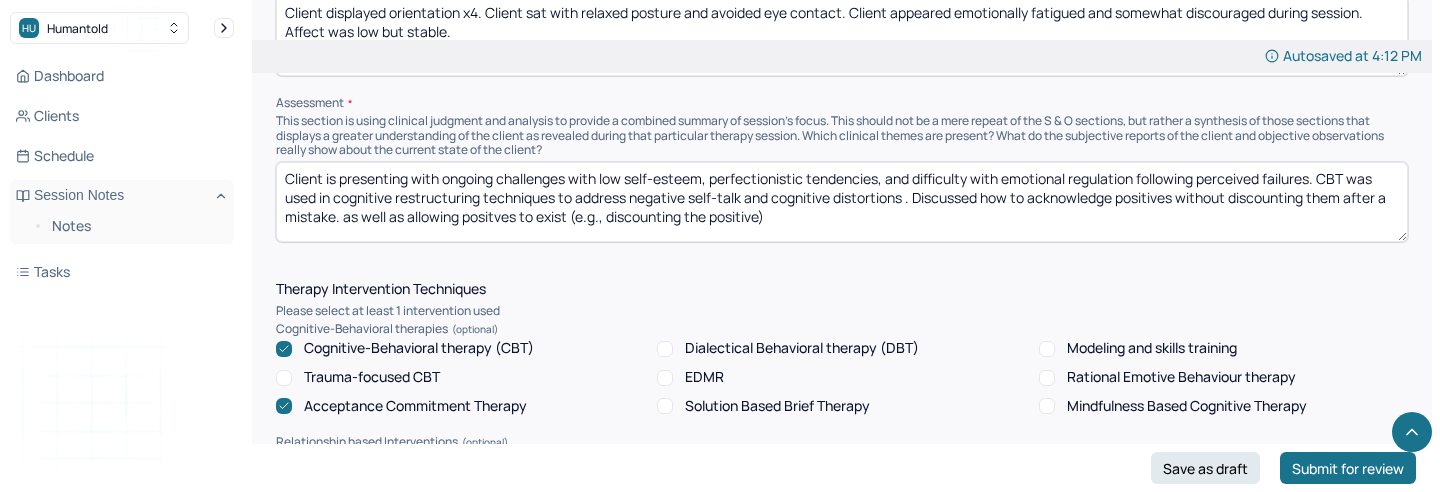 drag, startPoint x: 780, startPoint y: 211, endPoint x: 353, endPoint y: 212, distance: 427.00116 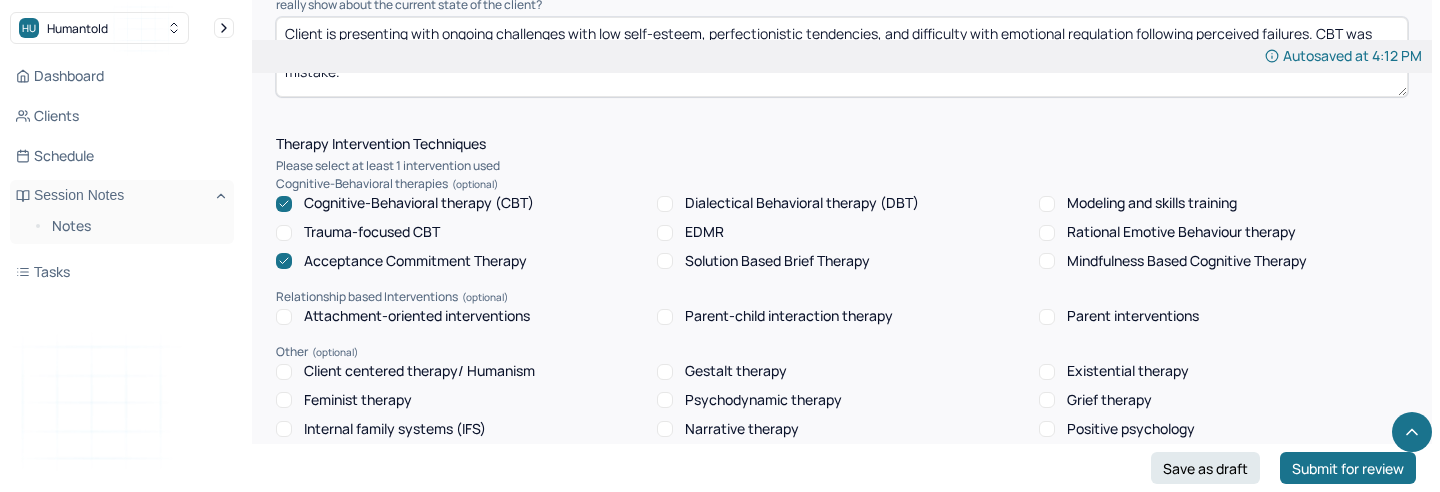 scroll, scrollTop: 1651, scrollLeft: 0, axis: vertical 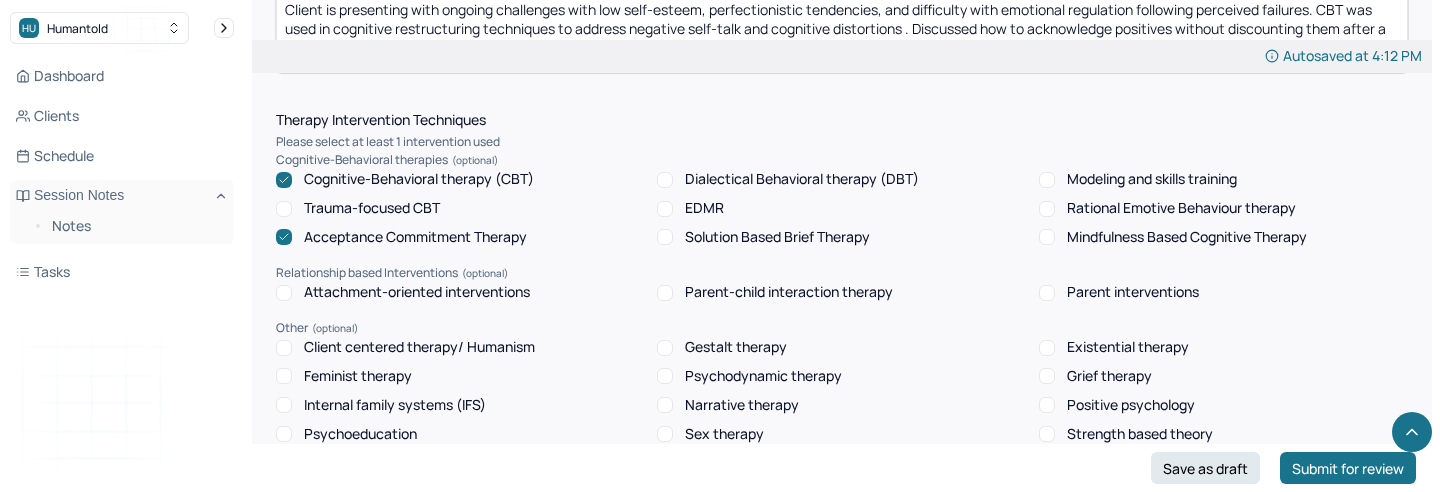 type on "Client is presenting with ongoing challenges with low self-esteem, perfectionistic tendencies, and difficulty with emotional regulation following perceived failures. CBT was used in cognitive restructuring techniques to address negative self-talk and cognitive distortions . Discussed how to acknowledge positives without discounting them after a mistake." 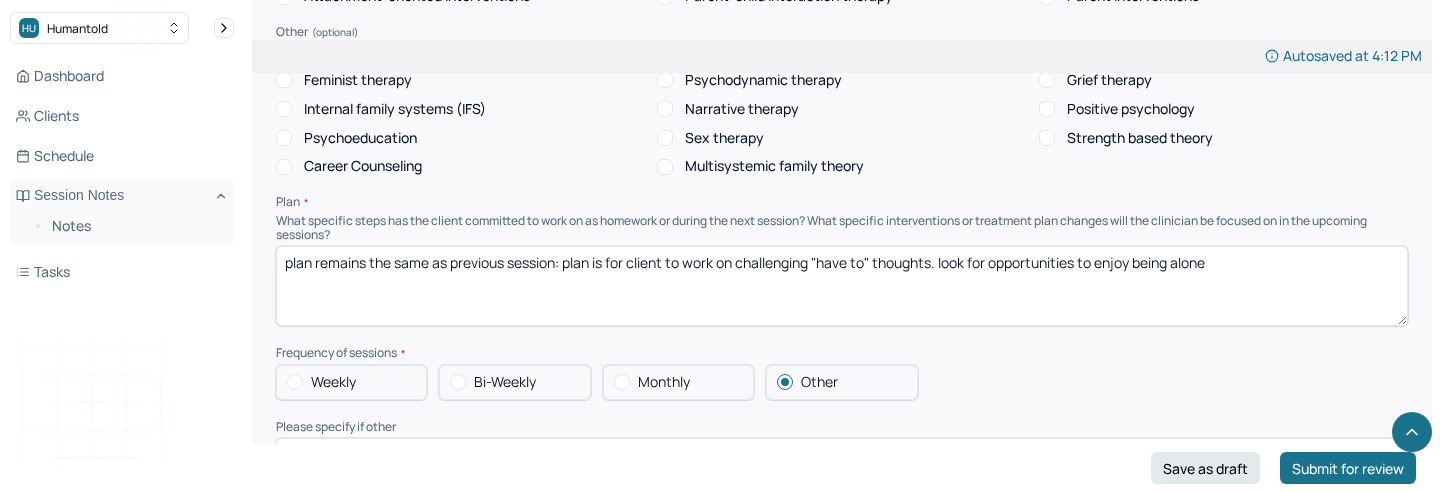 scroll, scrollTop: 1982, scrollLeft: 0, axis: vertical 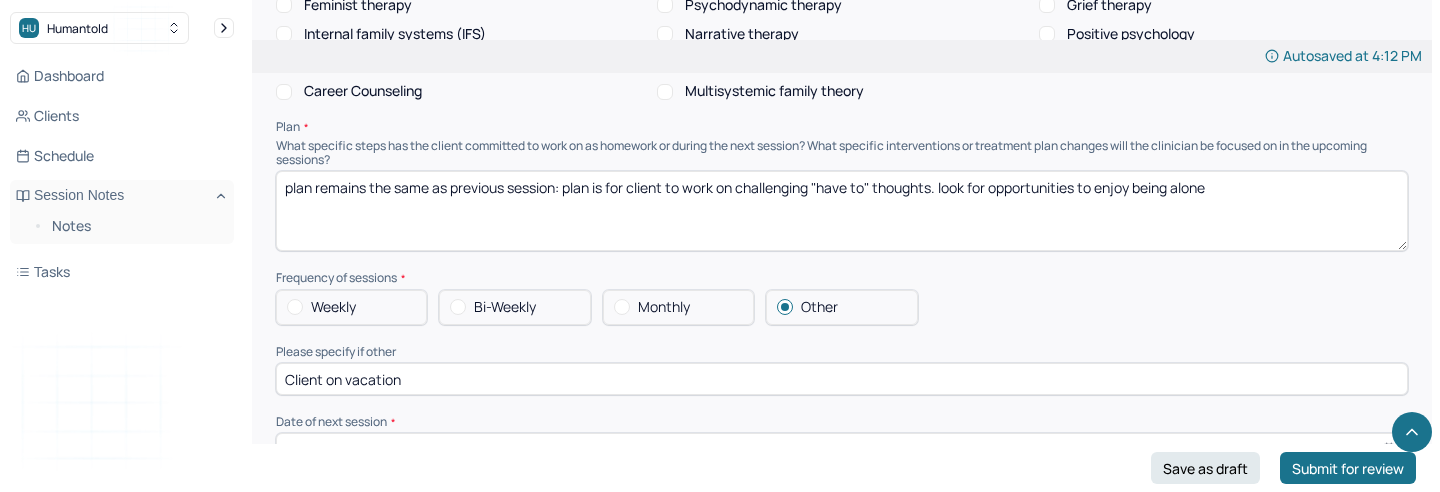 drag, startPoint x: 284, startPoint y: 186, endPoint x: 1190, endPoint y: 237, distance: 907.43427 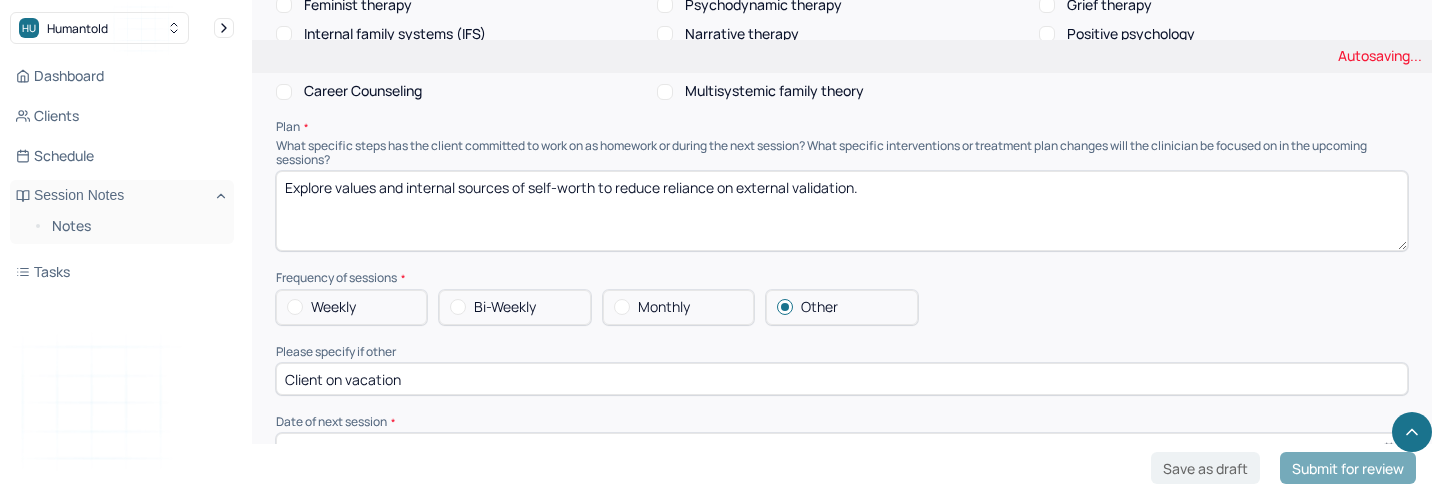 type on "Explore values and internal sources of self-worth to reduce reliance on external validation." 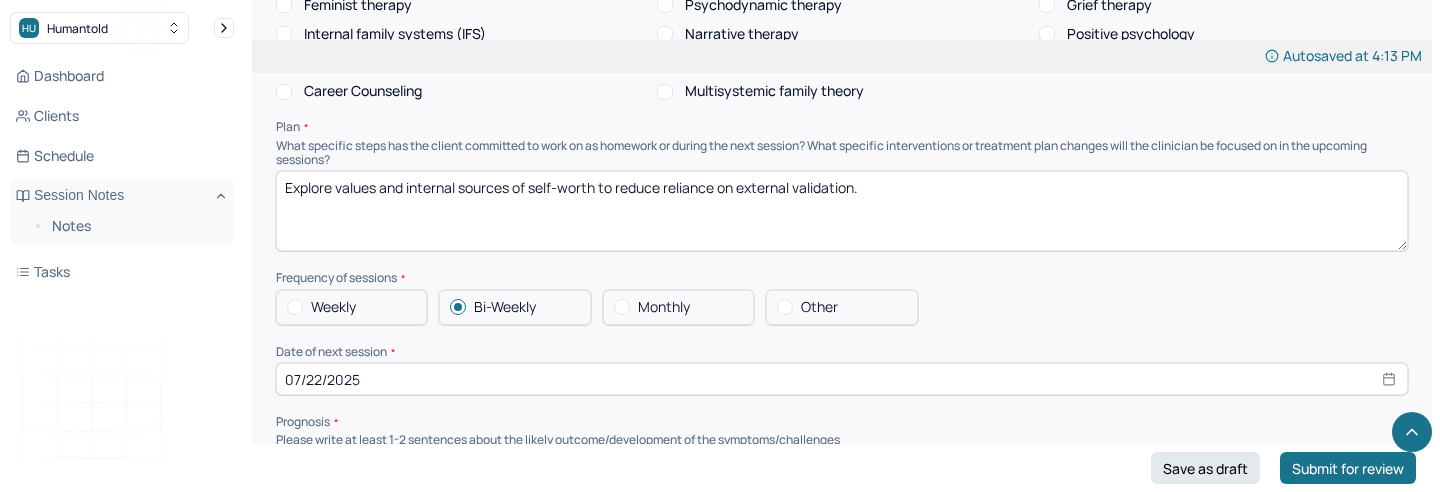 select on "6" 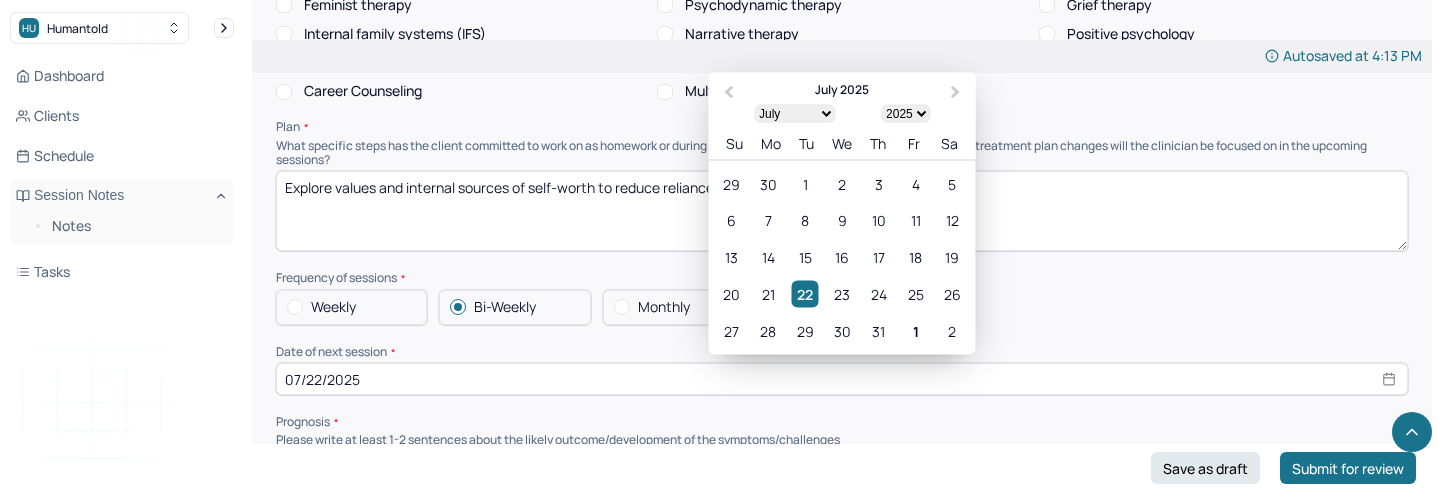 click on "07/22/2025" at bounding box center [842, 379] 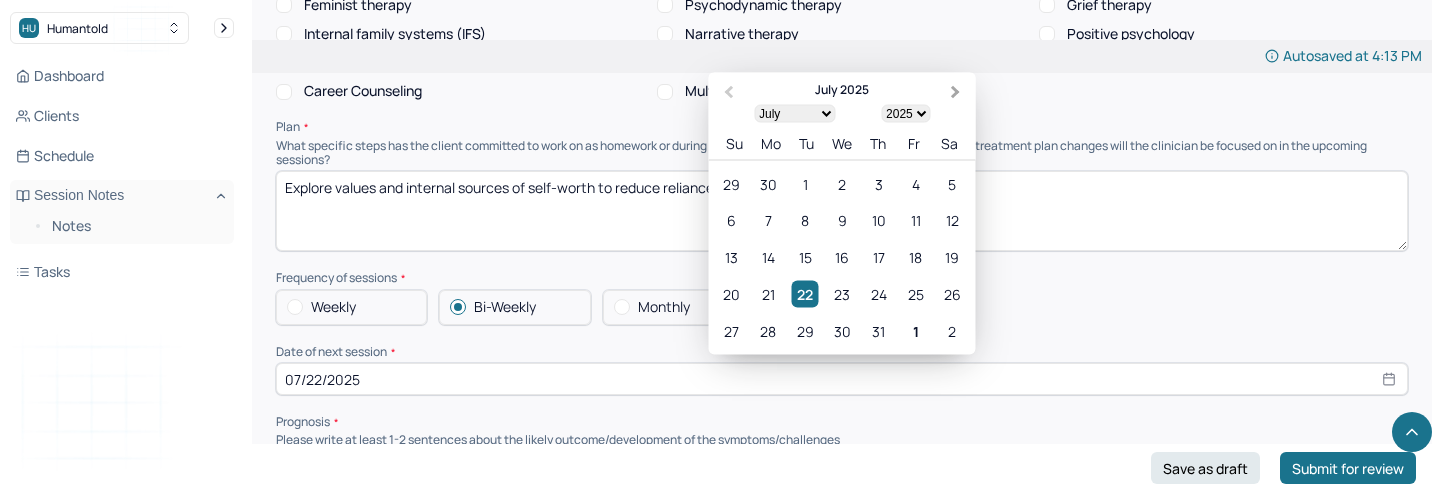 click on "Next Month" at bounding box center (956, 92) 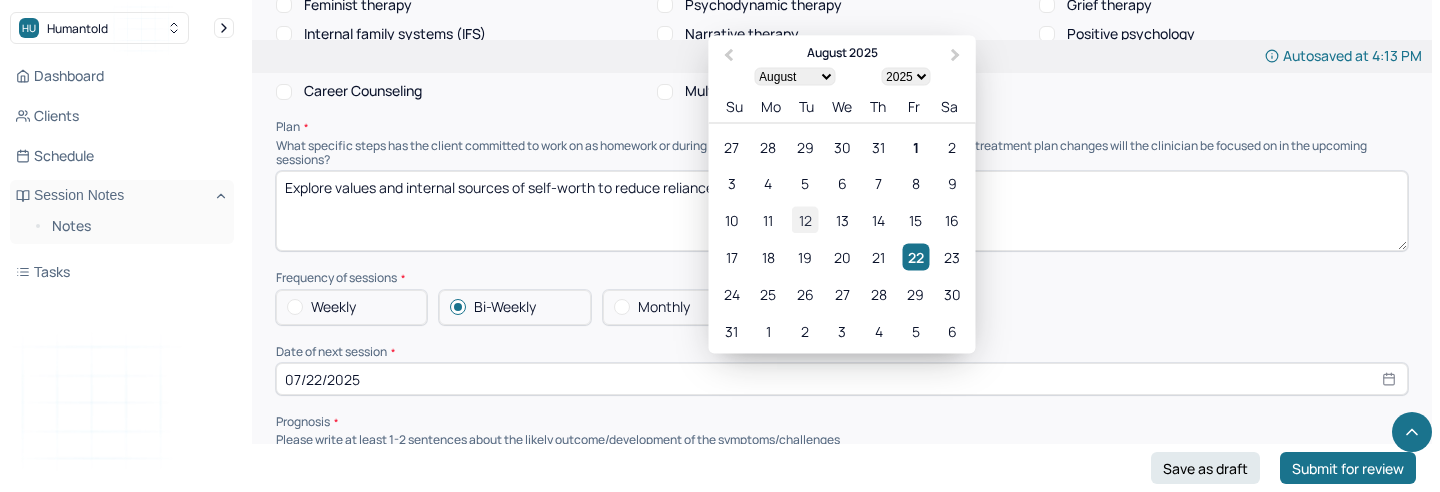 click on "12" at bounding box center [805, 220] 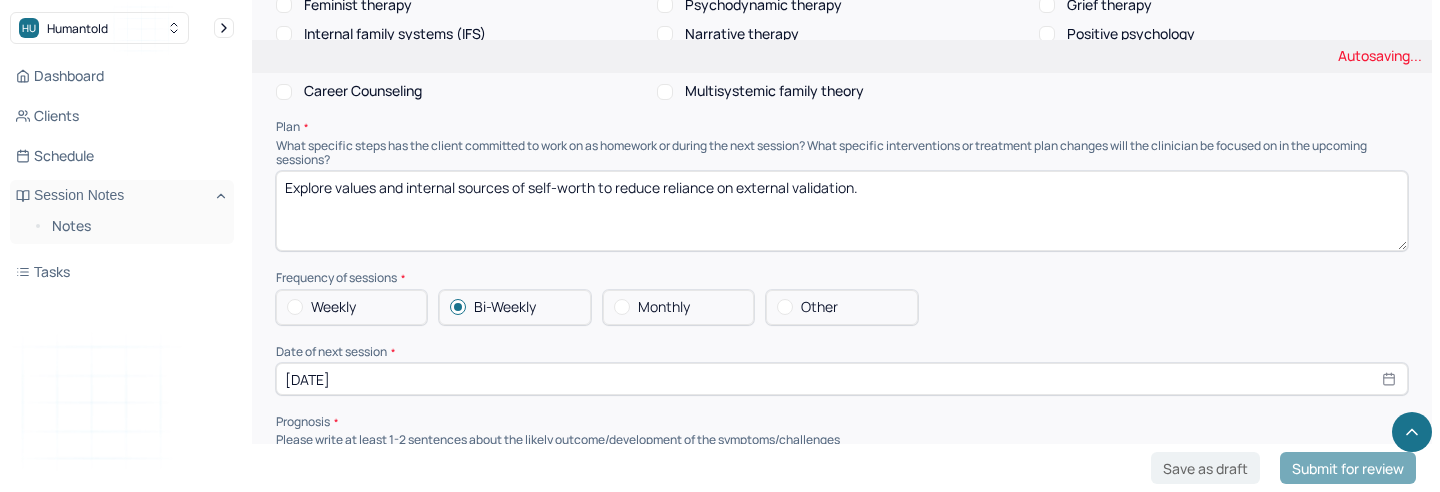click on "Explore values and internal sources of self-worth to reduce reliance on external validation." at bounding box center (842, 211) 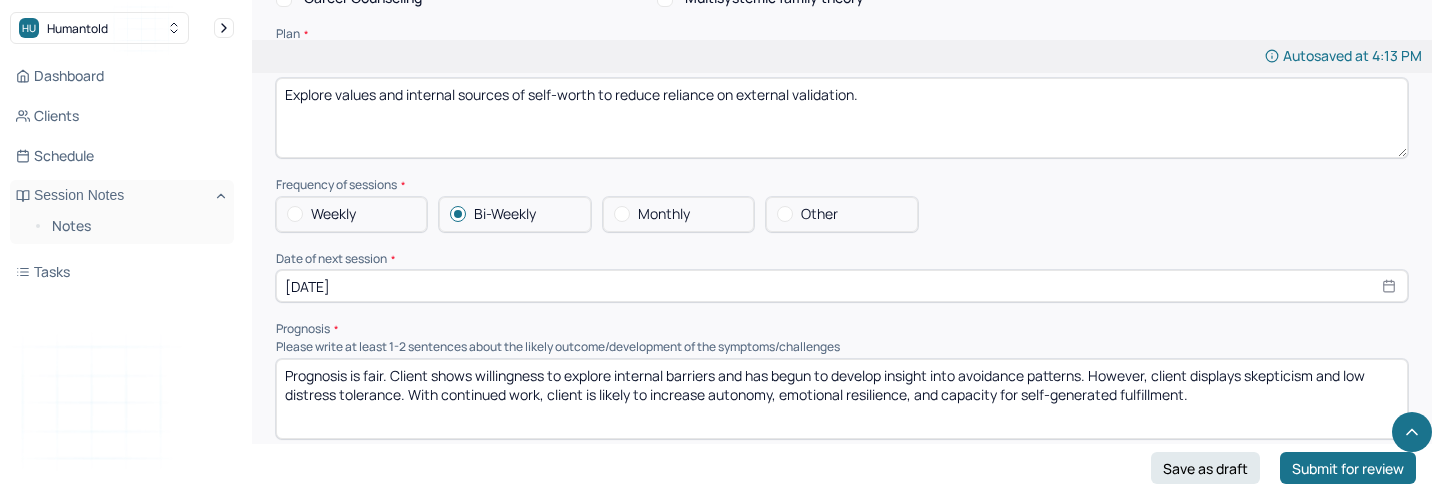 scroll, scrollTop: 2160, scrollLeft: 0, axis: vertical 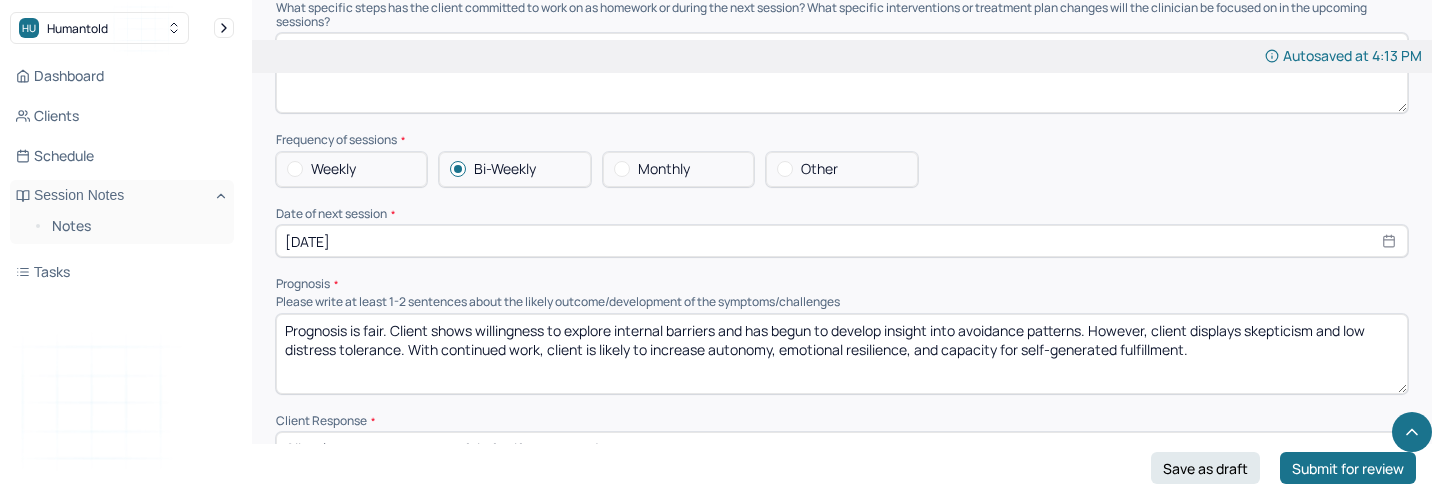 click on "Prognosis" at bounding box center [842, 284] 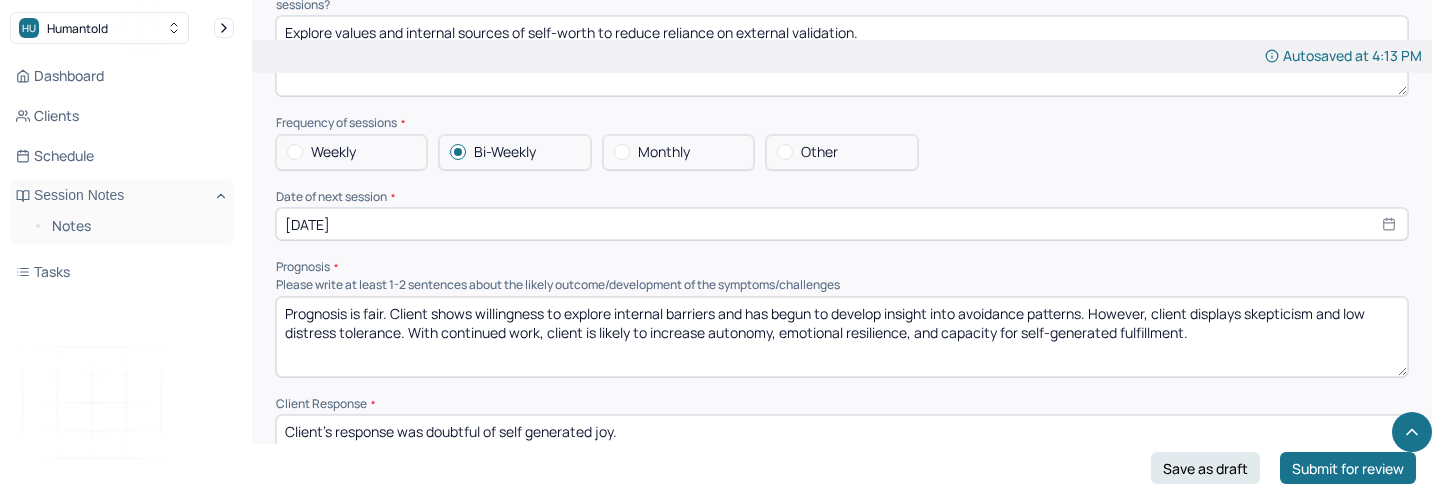 paste on "is showing insight into her emotional and cognitive patterns and is open to therapeutic work. With consistent support and the use of CBT and self-compassion-based strategies, she is likely to build resilience, reduce self-criticism, and better retain positive feedback" 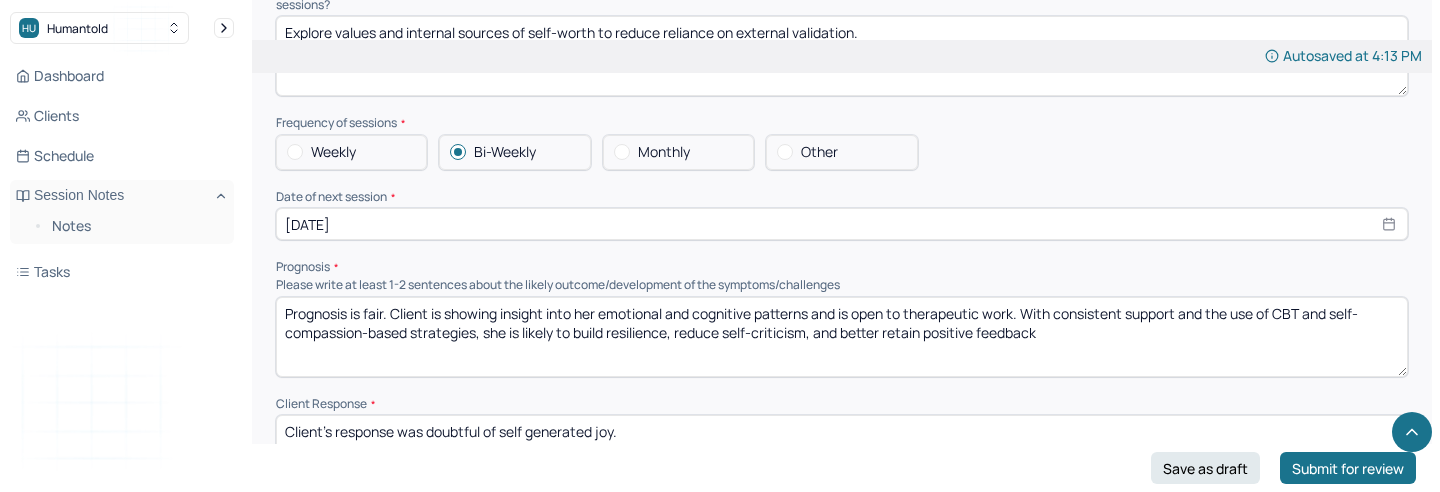 drag, startPoint x: 926, startPoint y: 322, endPoint x: 848, endPoint y: 323, distance: 78.00641 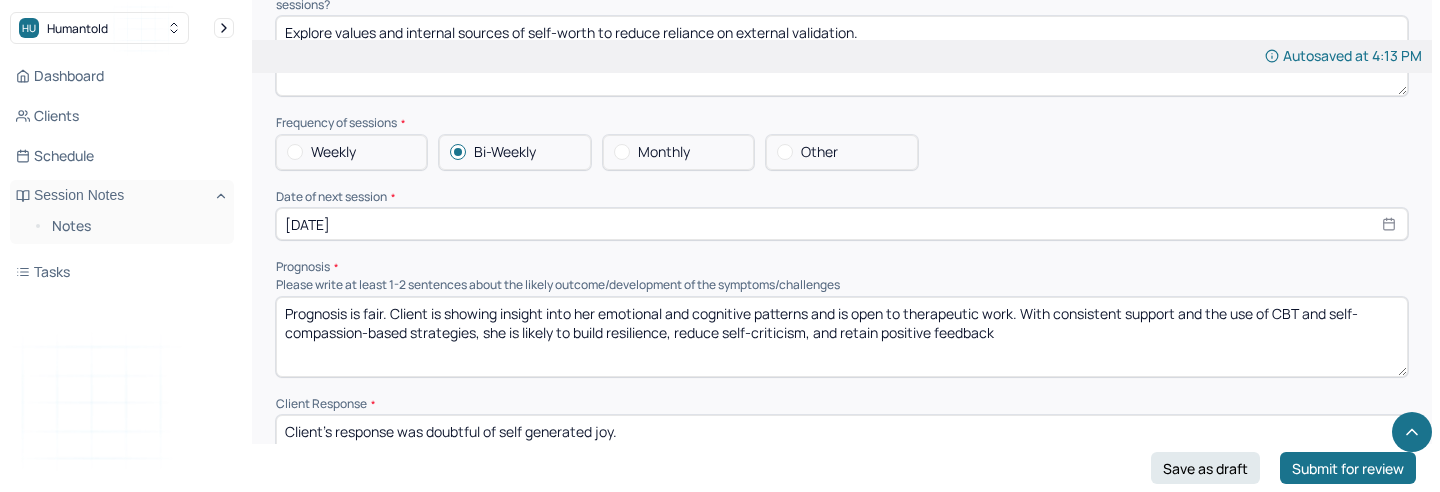 drag, startPoint x: 884, startPoint y: 325, endPoint x: 844, endPoint y: 326, distance: 40.012497 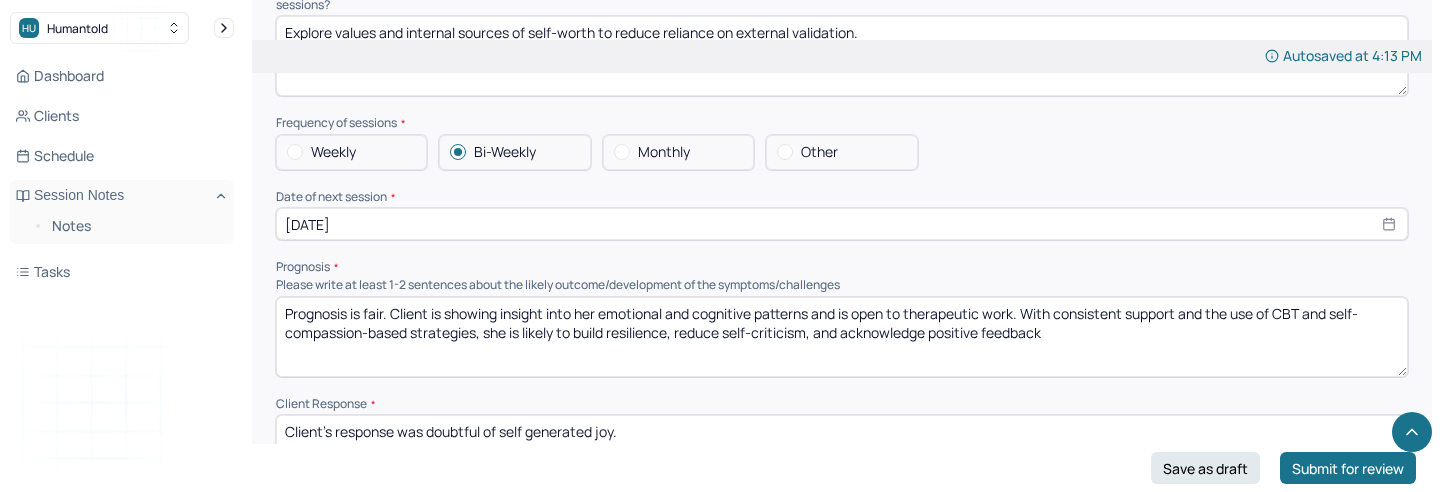 click on "Prognosis is fair. Client is showing insight into her emotional and cognitive patterns and is open to therapeutic work. With consistent support and the use of CBT and self-compassion-based strategies, she is likely to build resilience, reduce self-criticism, and retain positive feedback" at bounding box center [842, 337] 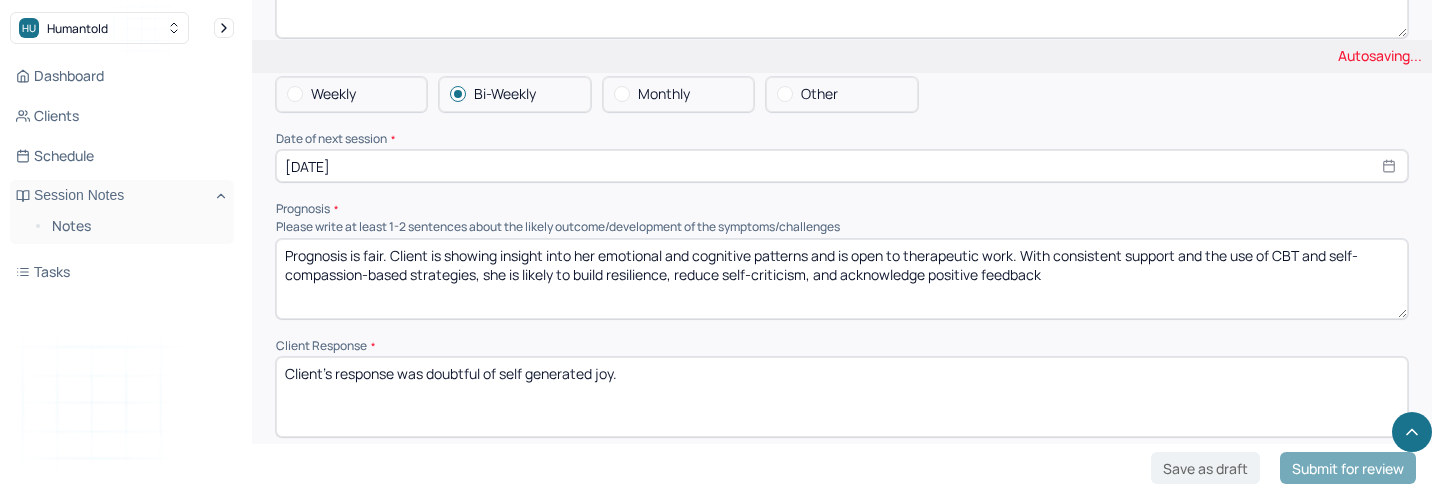 scroll, scrollTop: 2252, scrollLeft: 0, axis: vertical 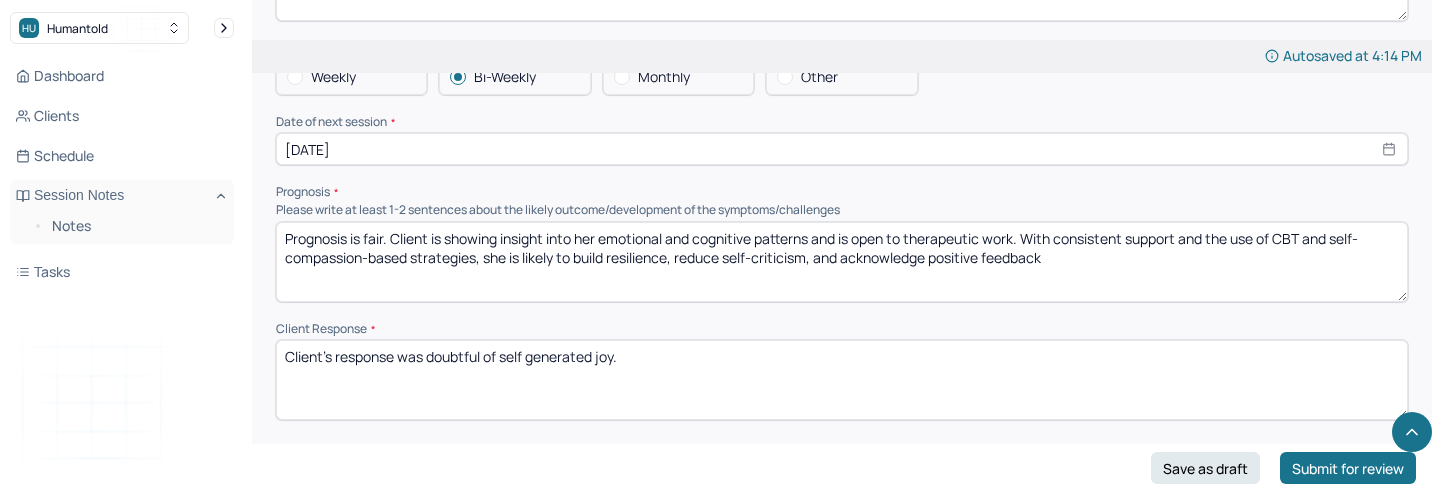type on "Prognosis is fair. Client is showing insight into her emotional and cognitive patterns and is open to therapeutic work. With consistent support and the use of CBT and self-compassion-based strategies, she is likely to build resilience, reduce self-criticism, and acknowledge positive feedback" 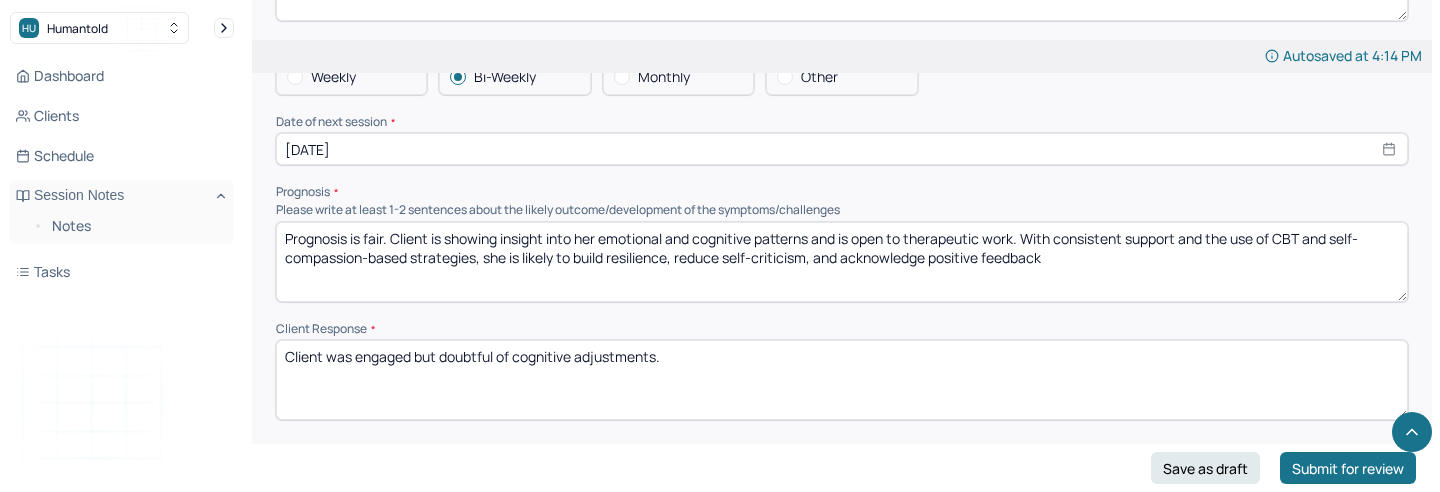 click on "Client was engaged but doubtful of cognitive" at bounding box center [842, 380] 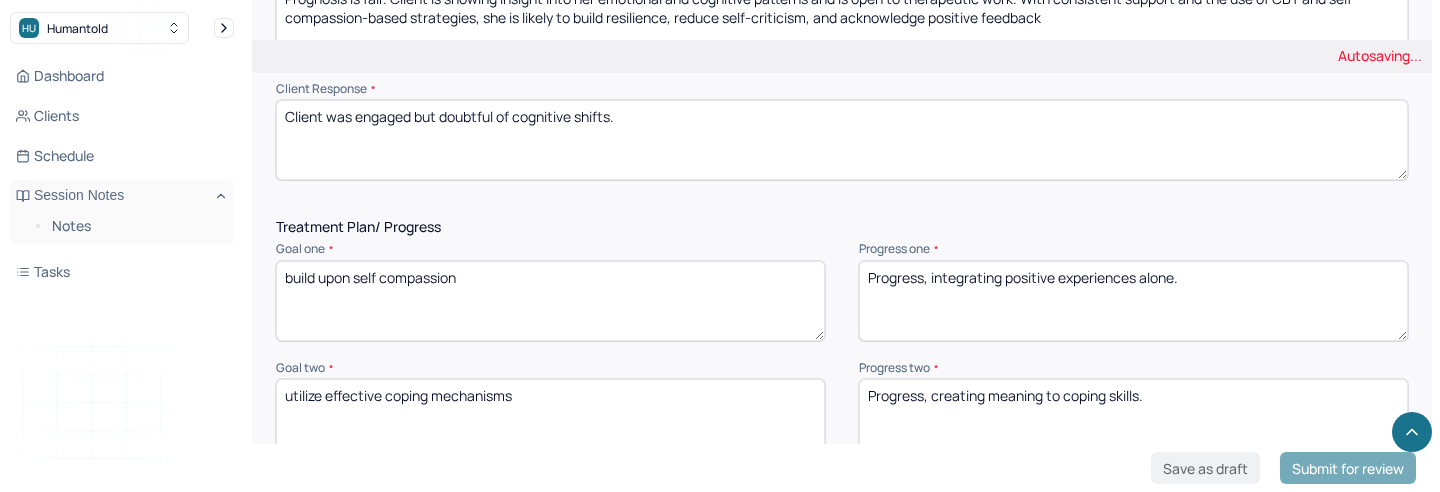 scroll, scrollTop: 2497, scrollLeft: 0, axis: vertical 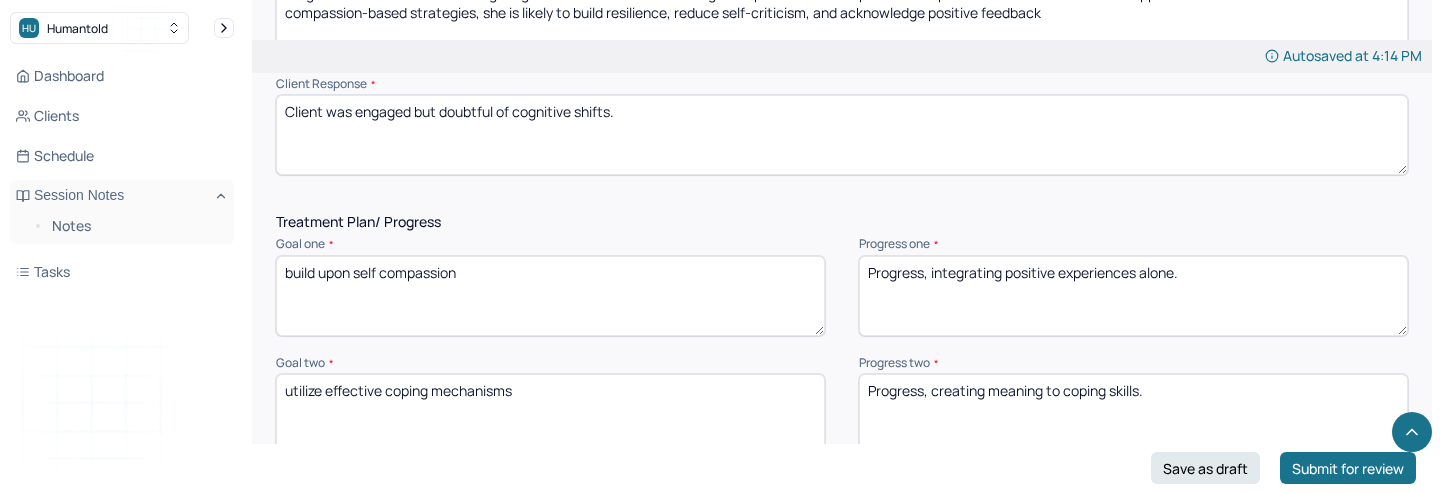 type on "Client was engaged but doubtful of cognitive shifts." 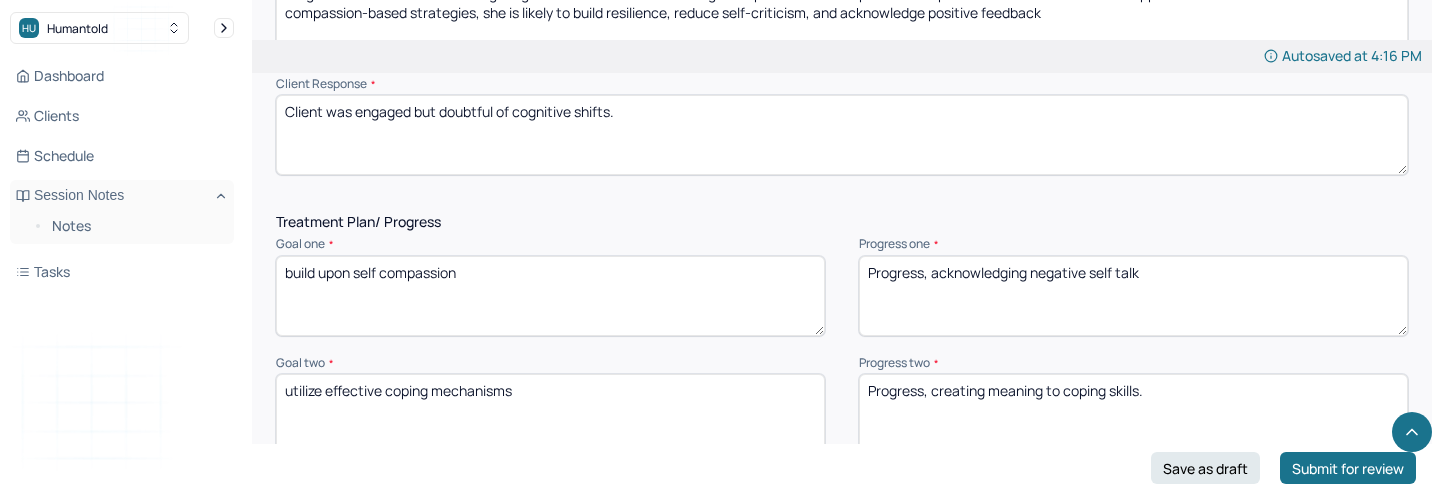click on "Progress, acknowledging negative self talk" at bounding box center [1133, 296] 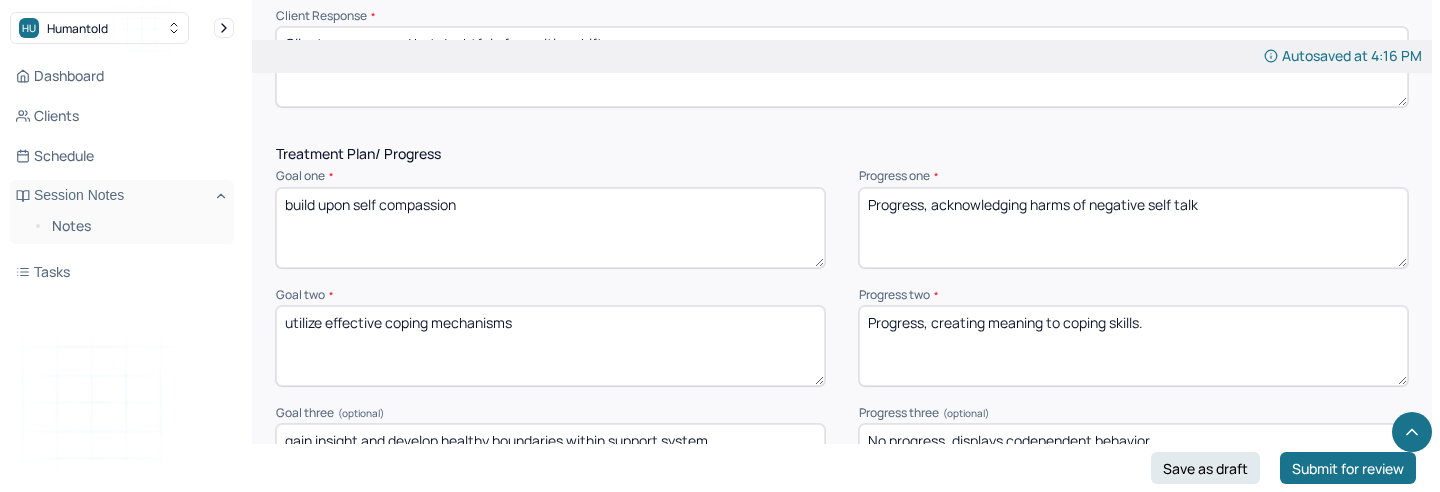 scroll, scrollTop: 2583, scrollLeft: 0, axis: vertical 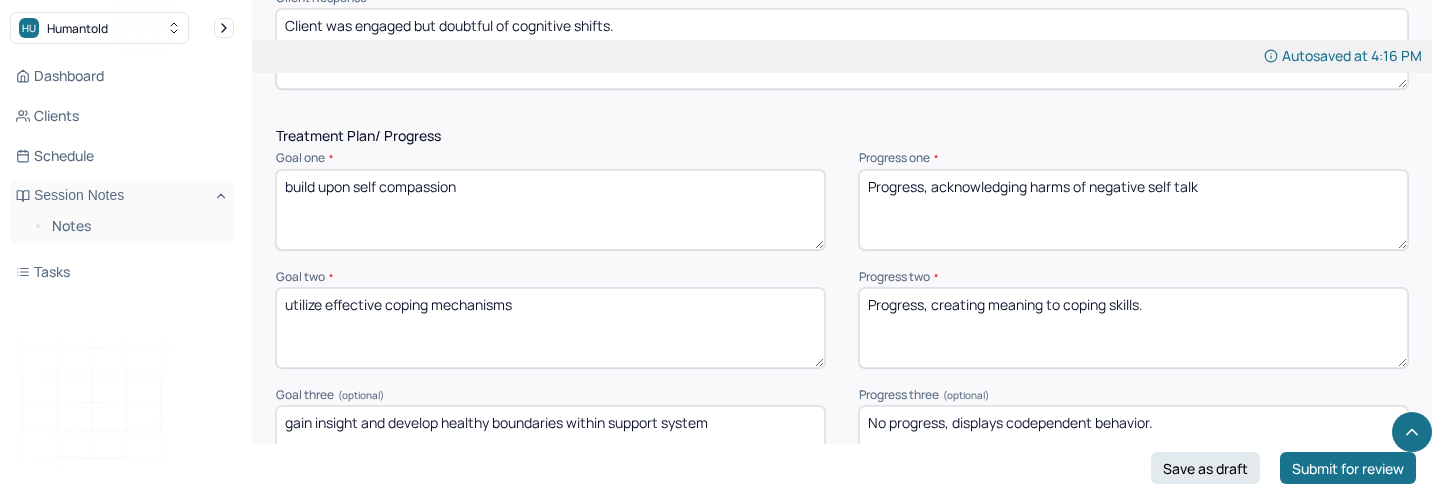 type on "Progress, acknowledging harms of negative self talk" 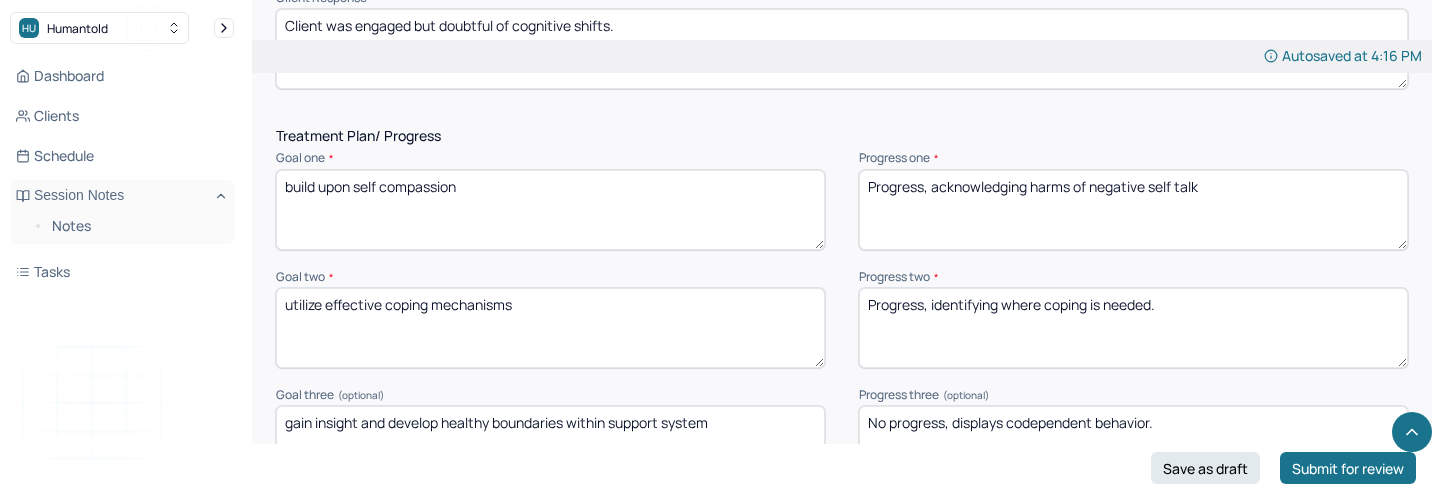 scroll, scrollTop: 2637, scrollLeft: 0, axis: vertical 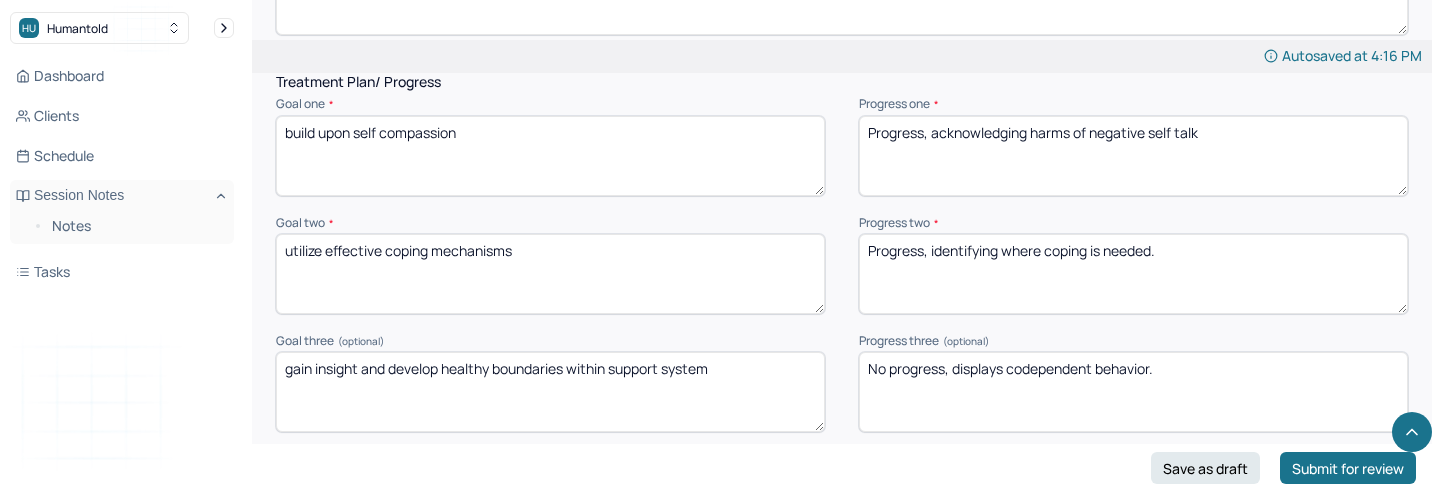 type on "Progress, identifying where coping is needed." 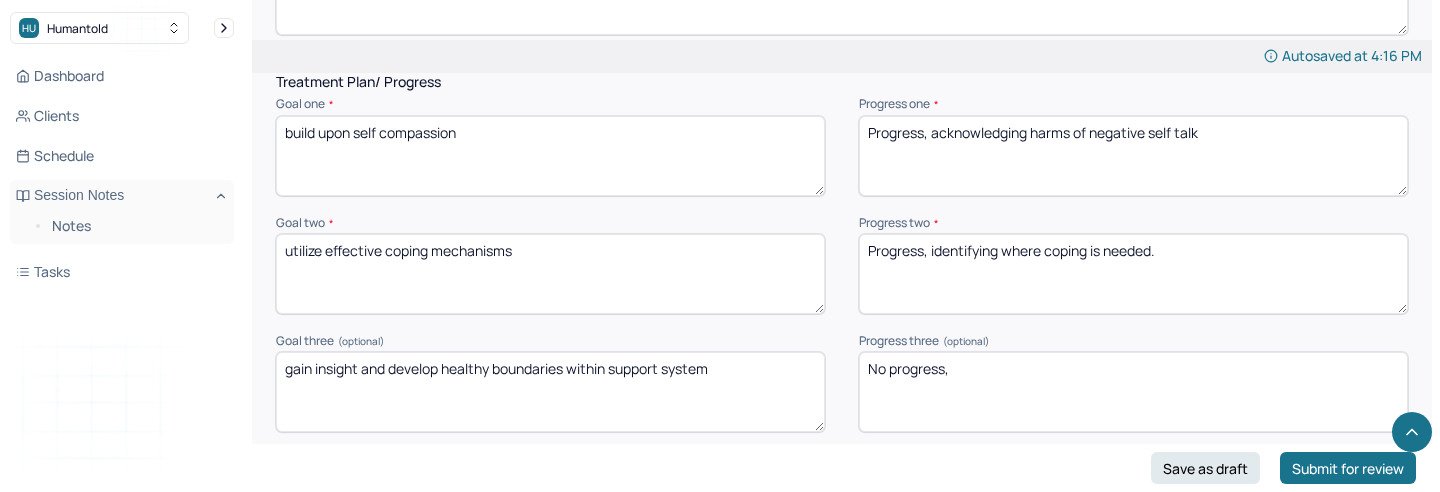 drag, startPoint x: 918, startPoint y: 386, endPoint x: 873, endPoint y: 350, distance: 57.628117 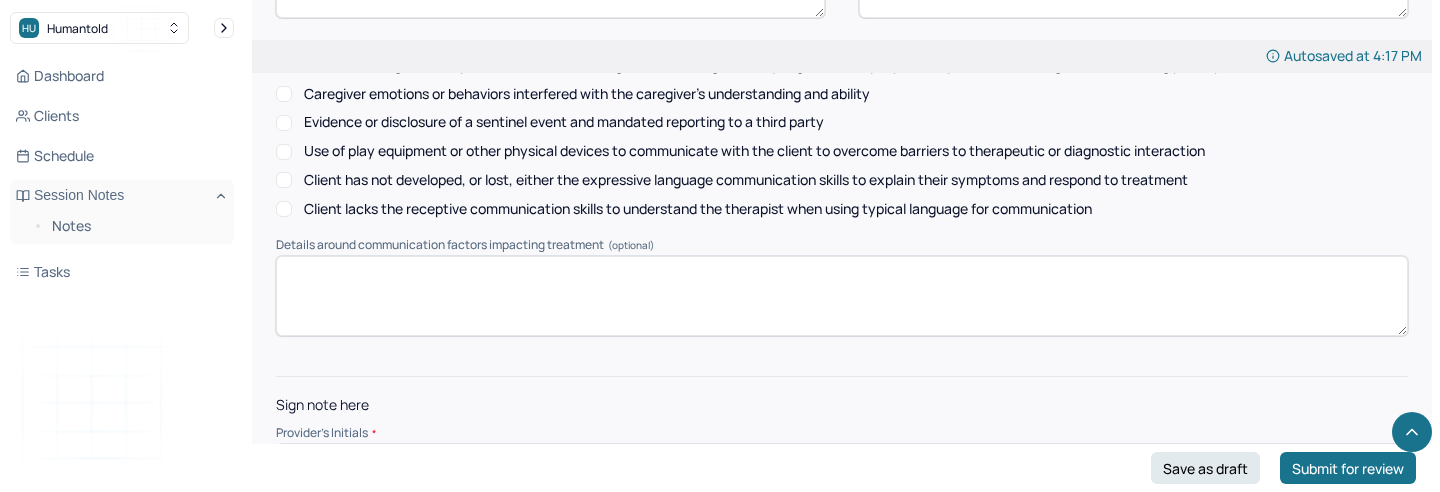 scroll, scrollTop: 3103, scrollLeft: 0, axis: vertical 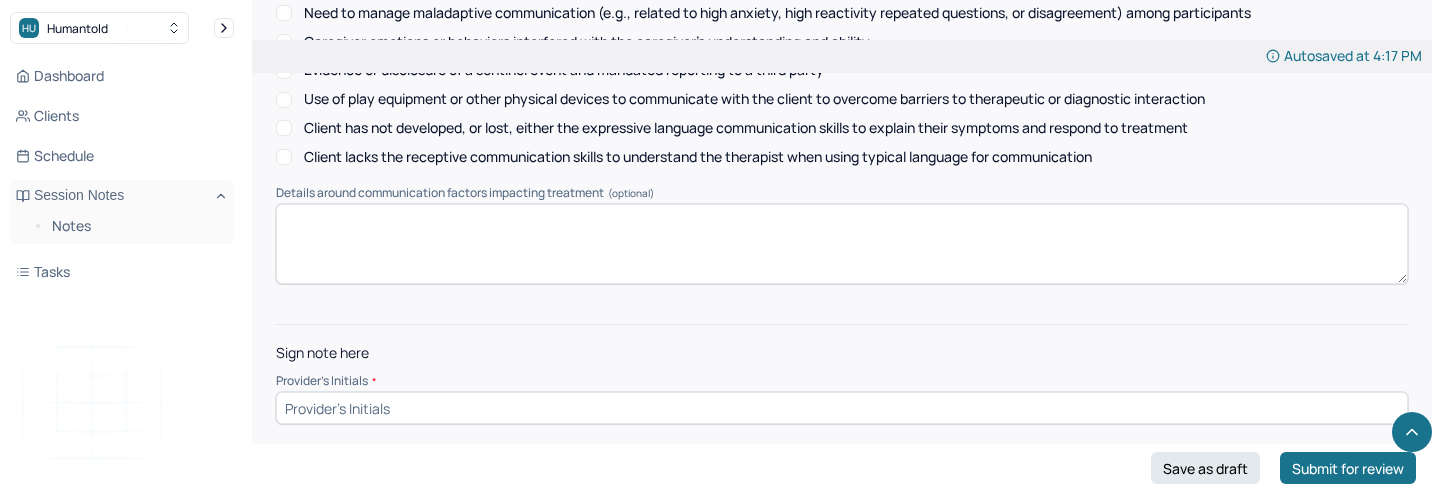 type on "Progress, upholds boundaries." 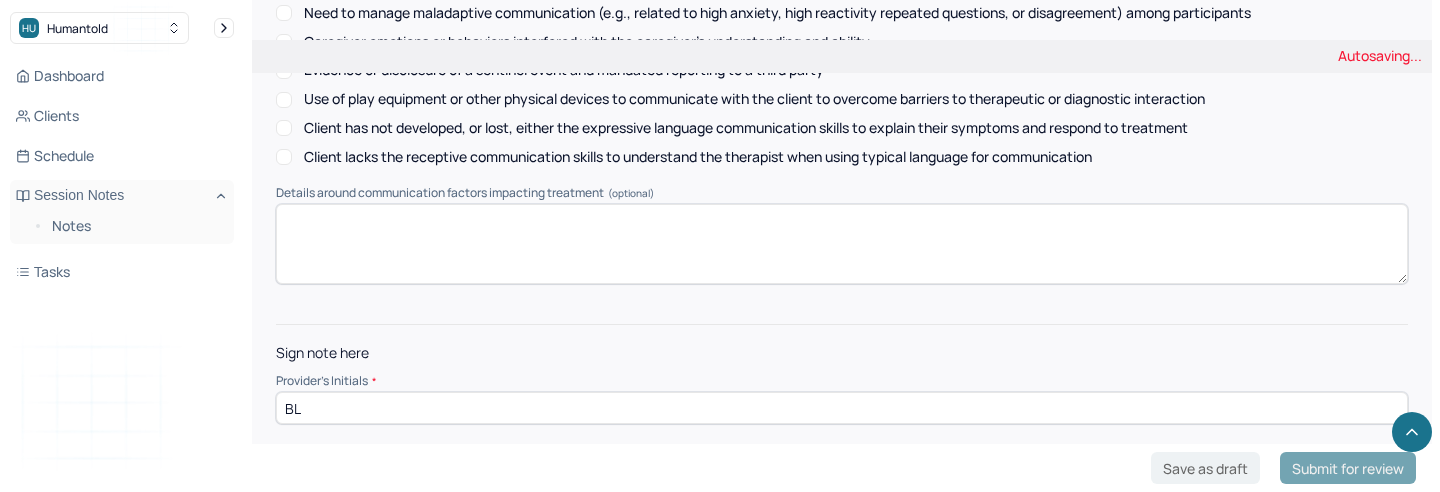 type on "BL" 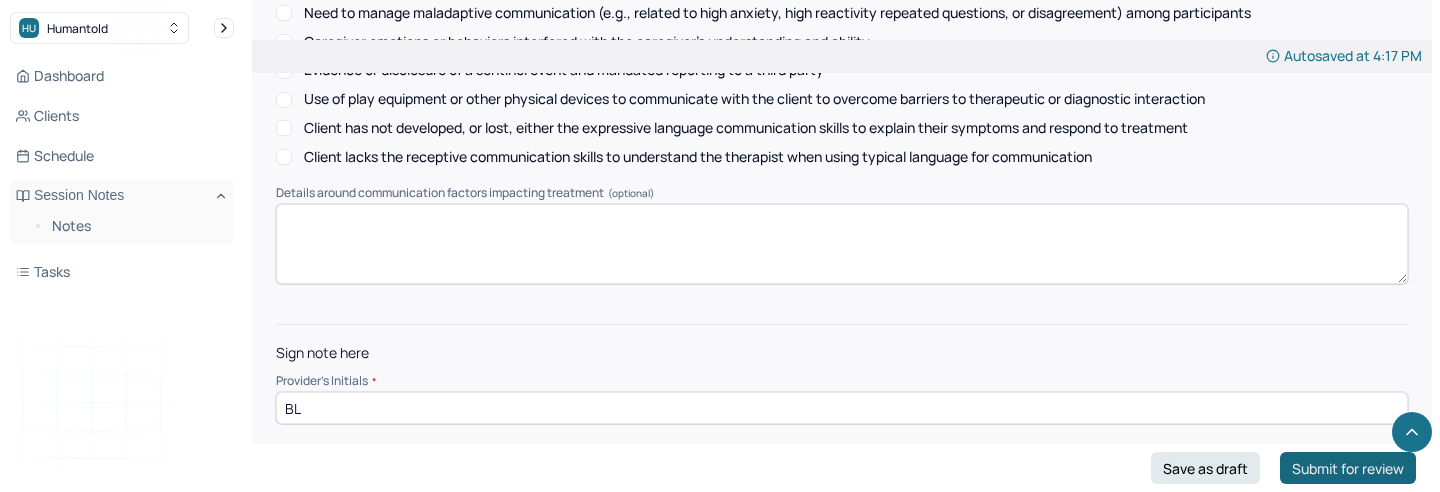click on "Submit for review" at bounding box center [1348, 468] 